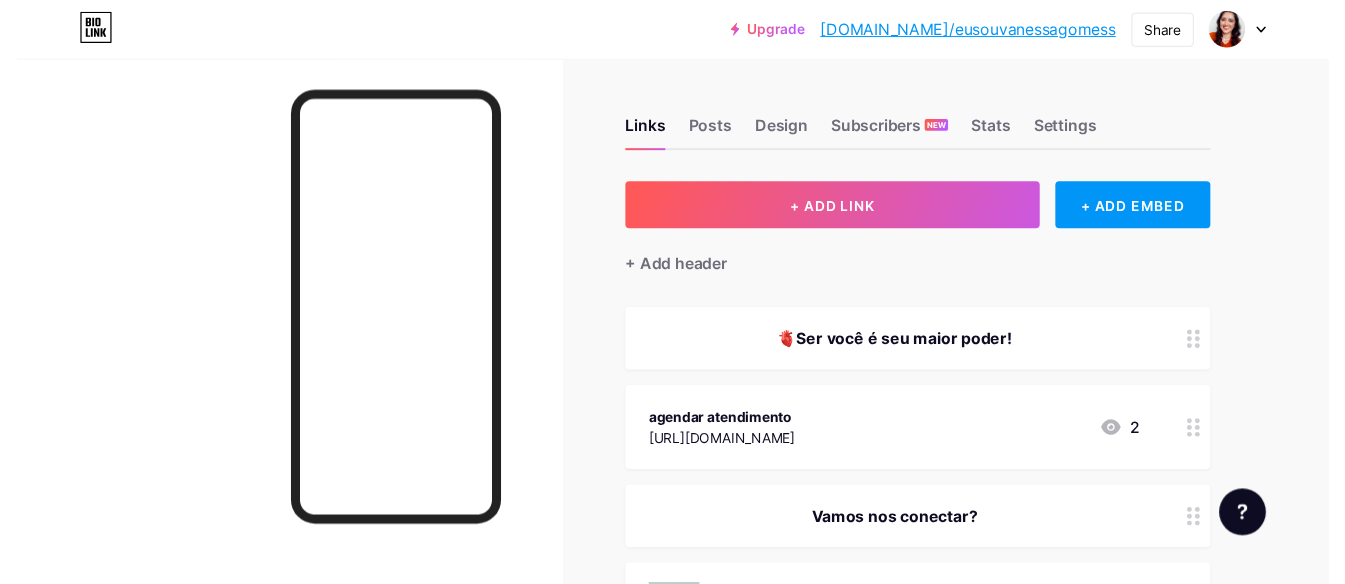 scroll, scrollTop: 0, scrollLeft: 0, axis: both 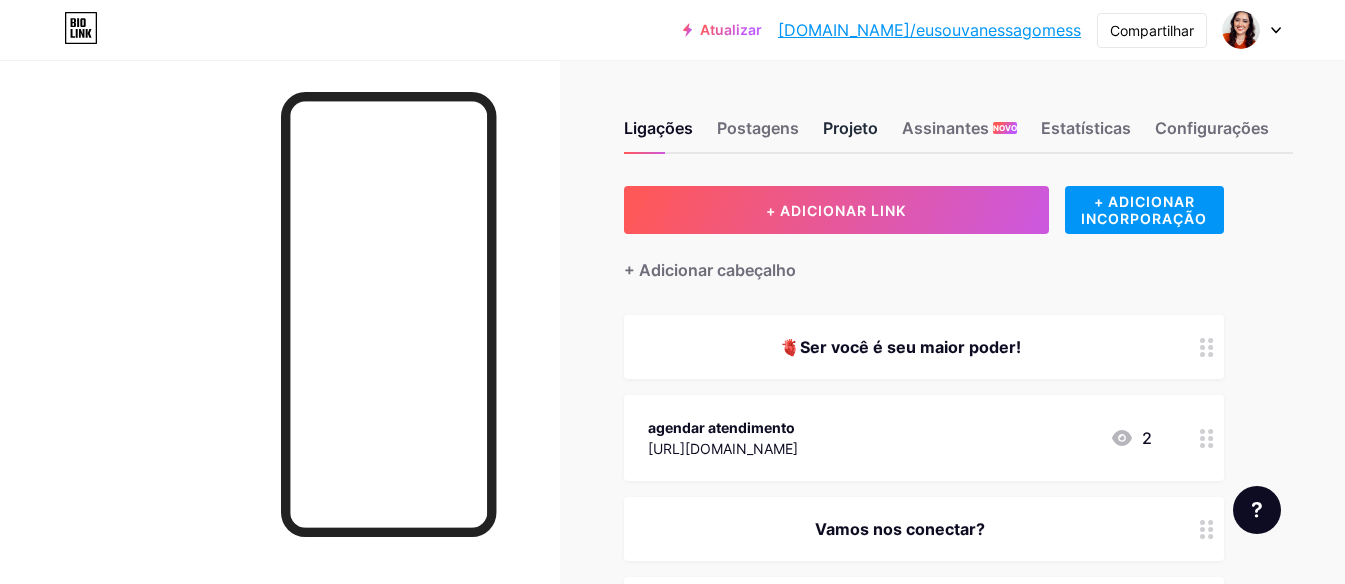click on "Projeto" at bounding box center (850, 128) 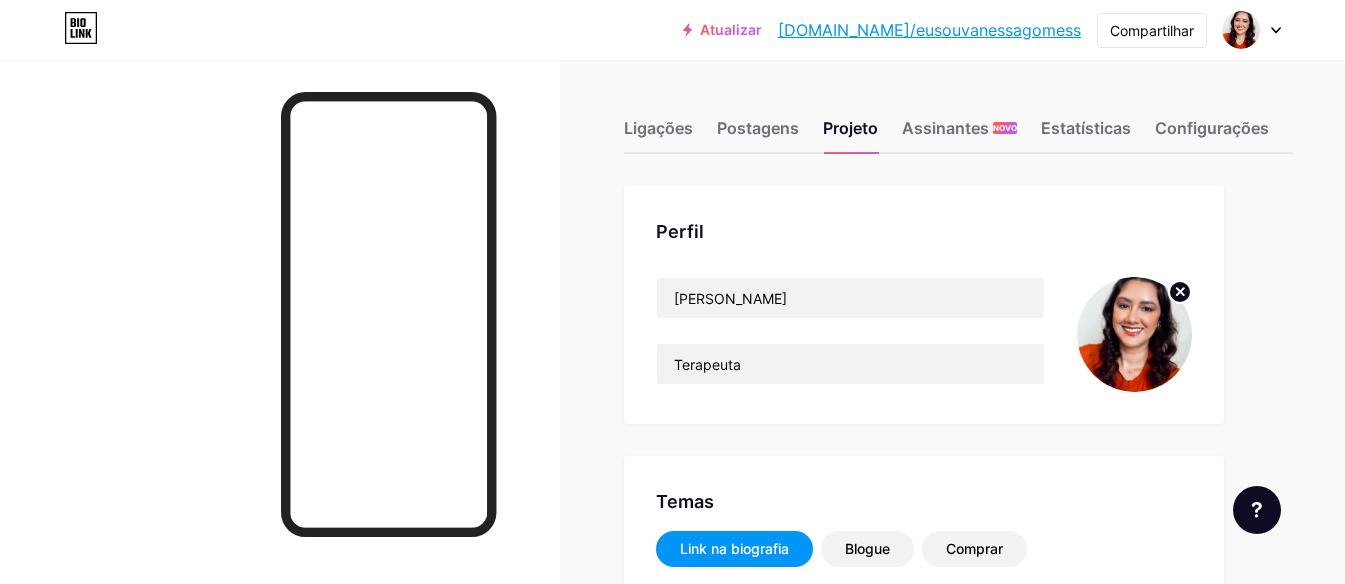 click 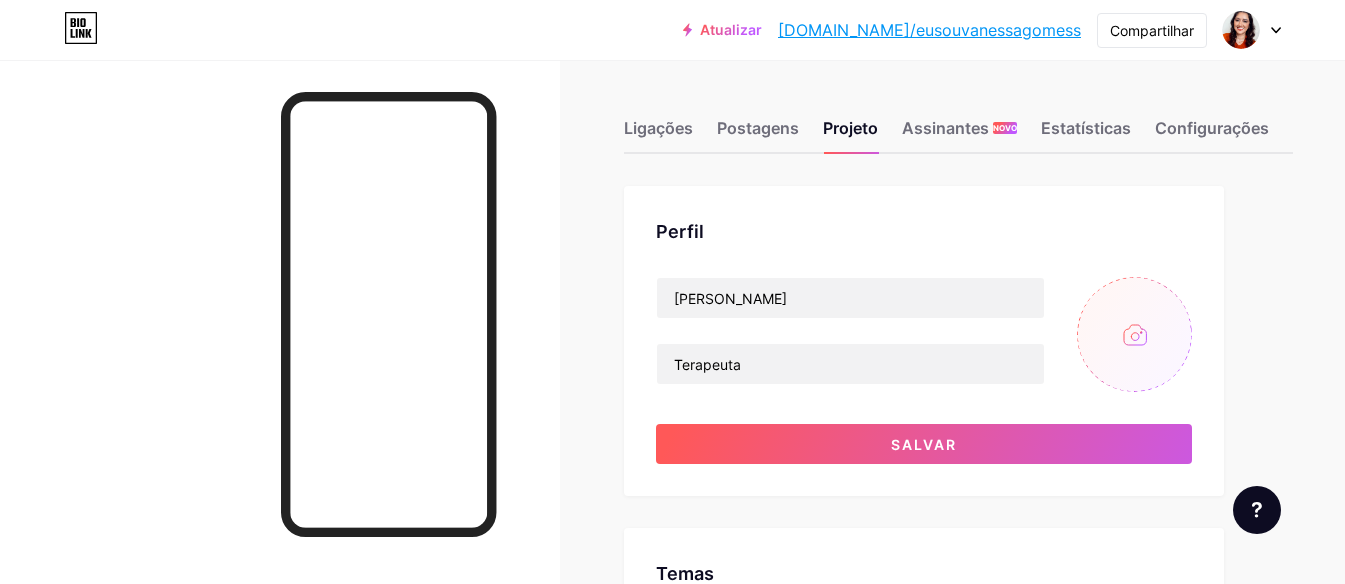 type on "#f9f6f0" 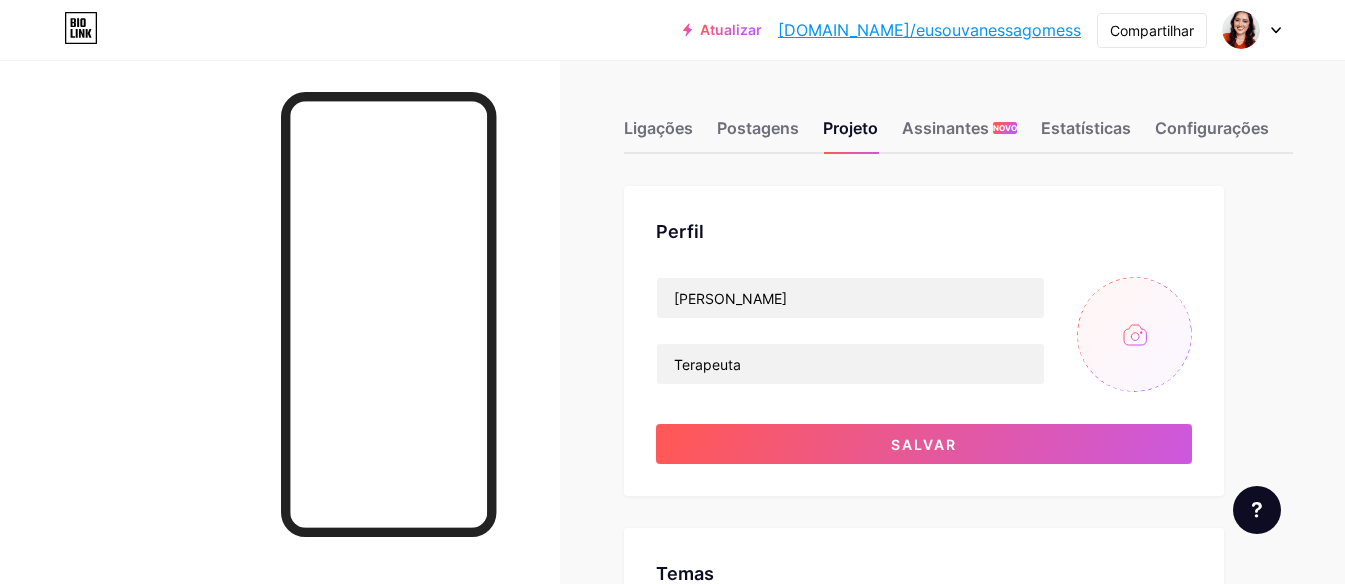 type on "#558b6a" 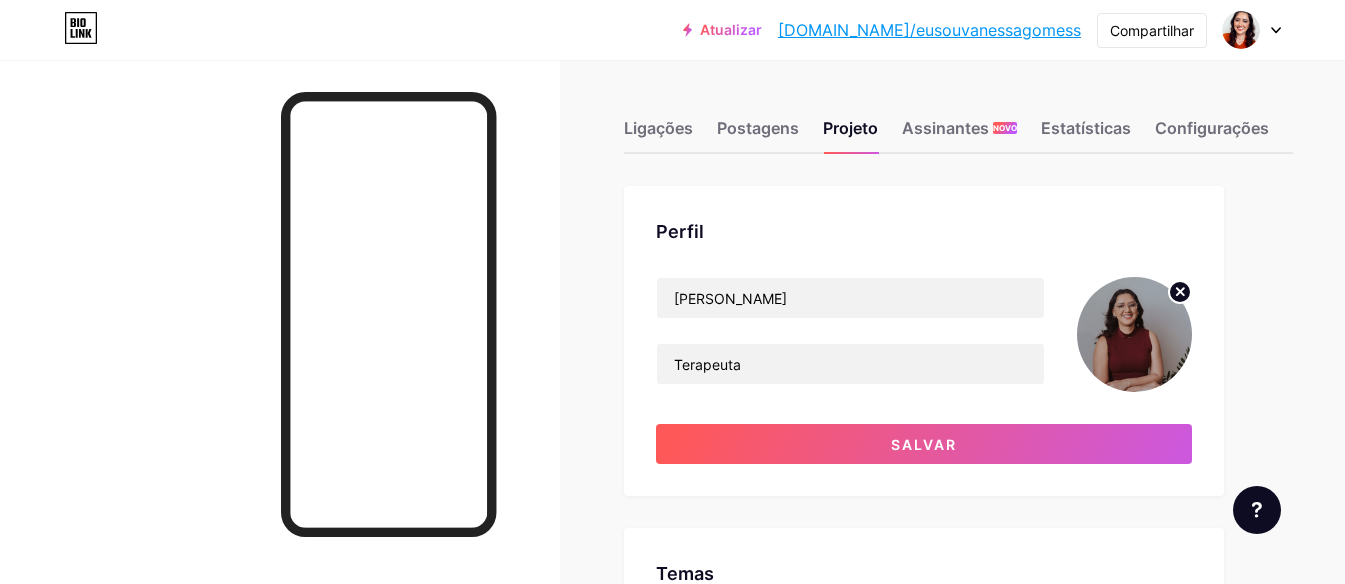 click 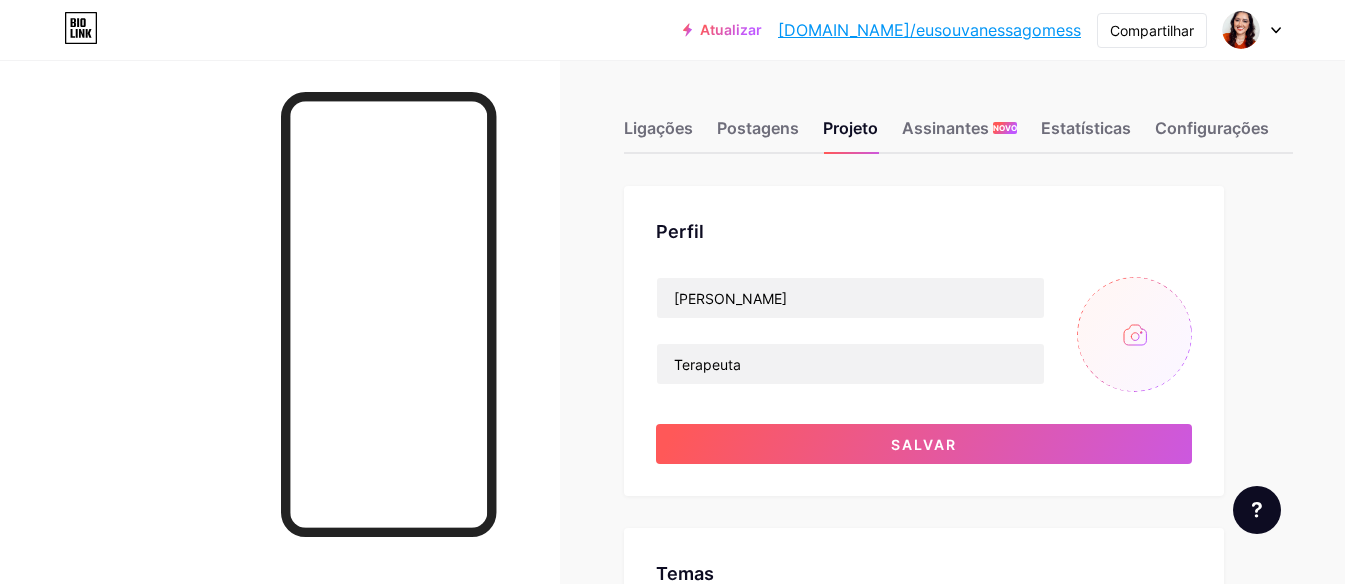 click at bounding box center (1134, 334) 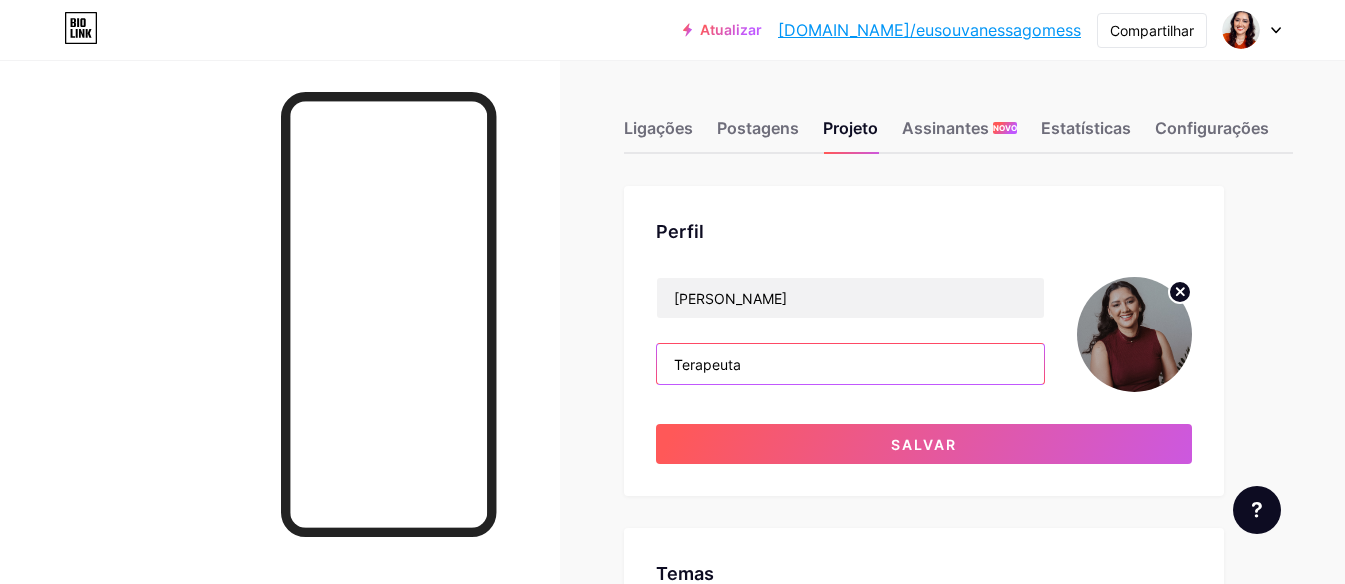 drag, startPoint x: 793, startPoint y: 359, endPoint x: 590, endPoint y: 372, distance: 203.41583 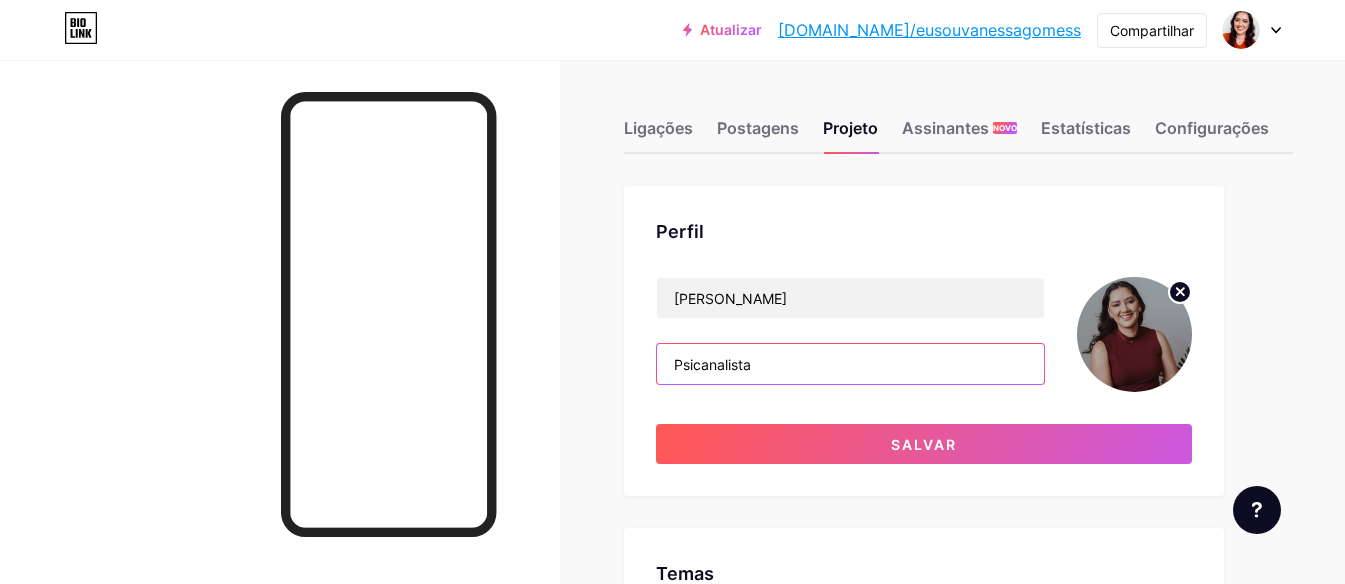 paste on "|" 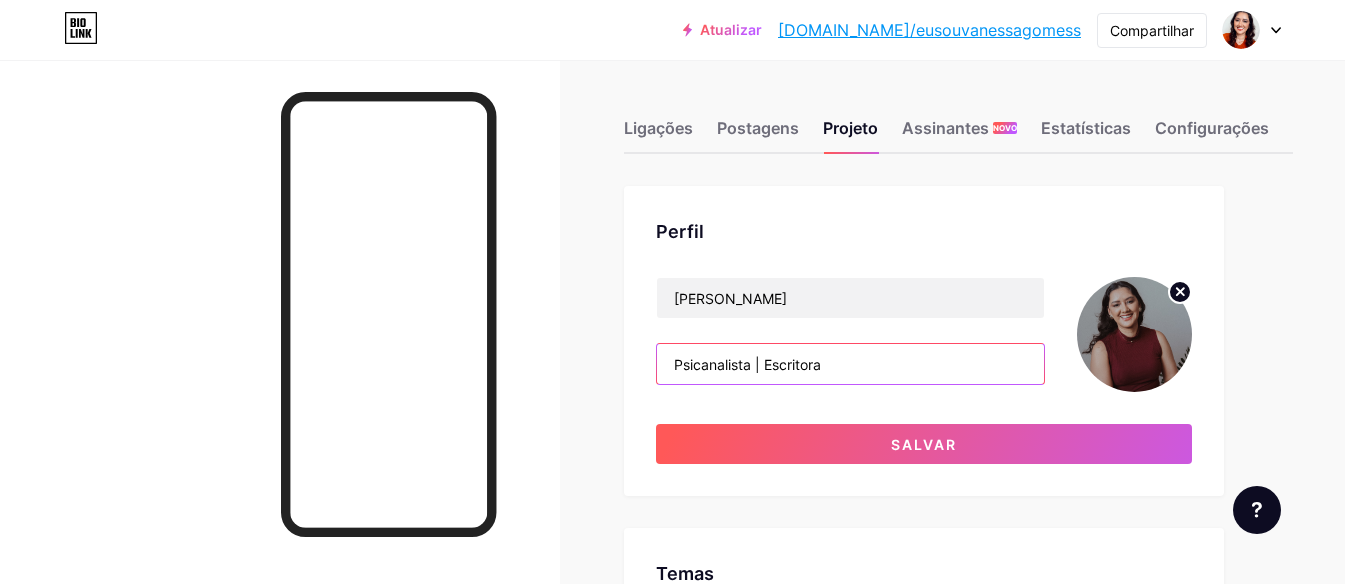 paste on "|" 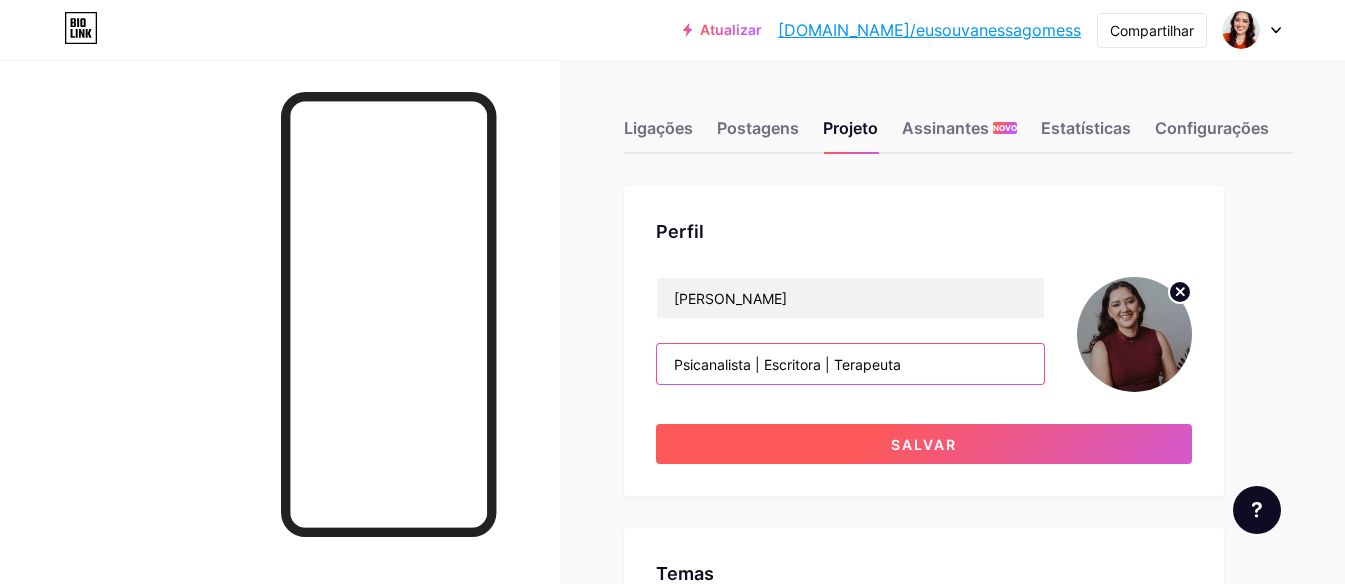 type on "Psicanalista | Escritora | Terapeuta" 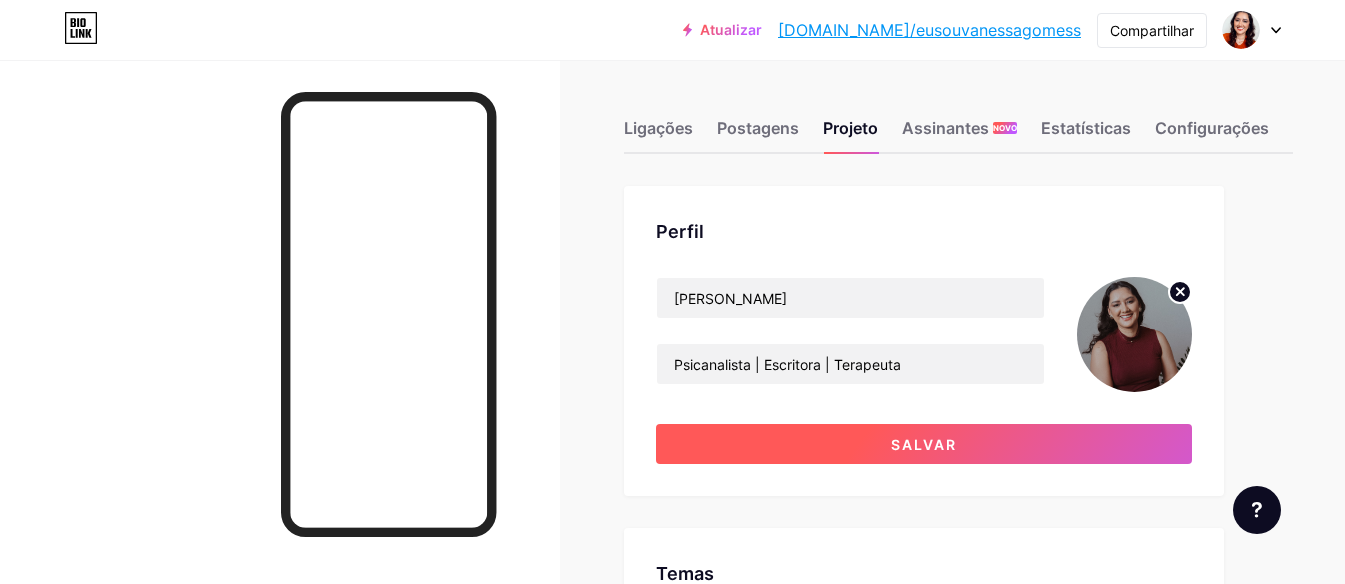 click on "Salvar" at bounding box center (924, 444) 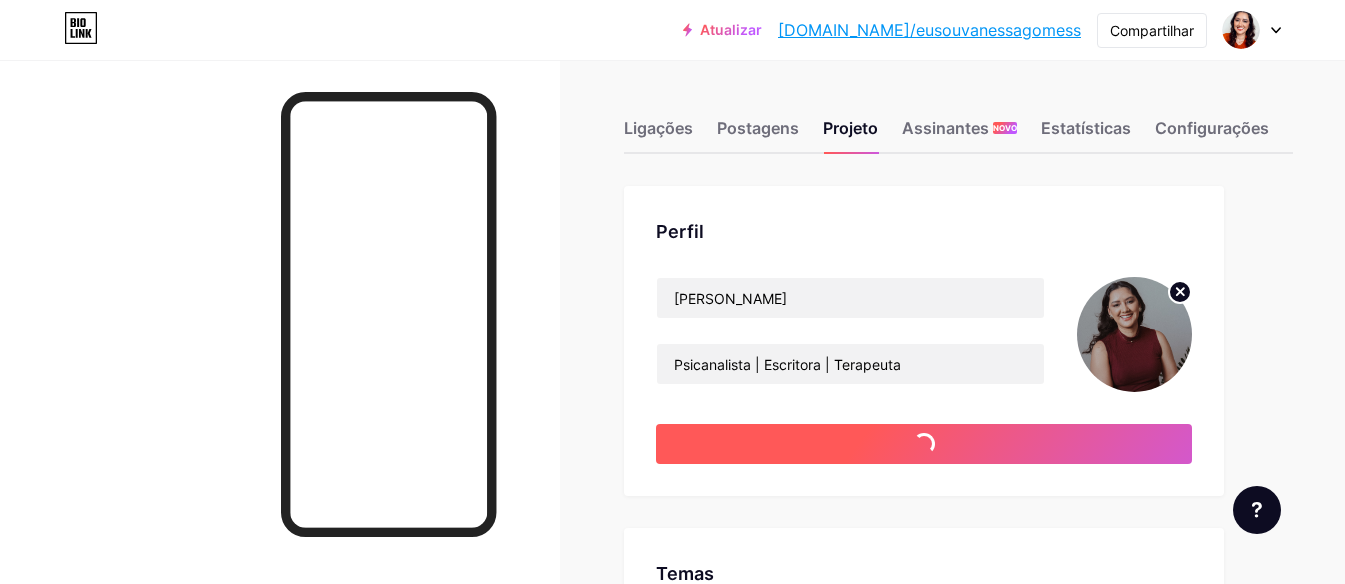 type on "#f9f6f0" 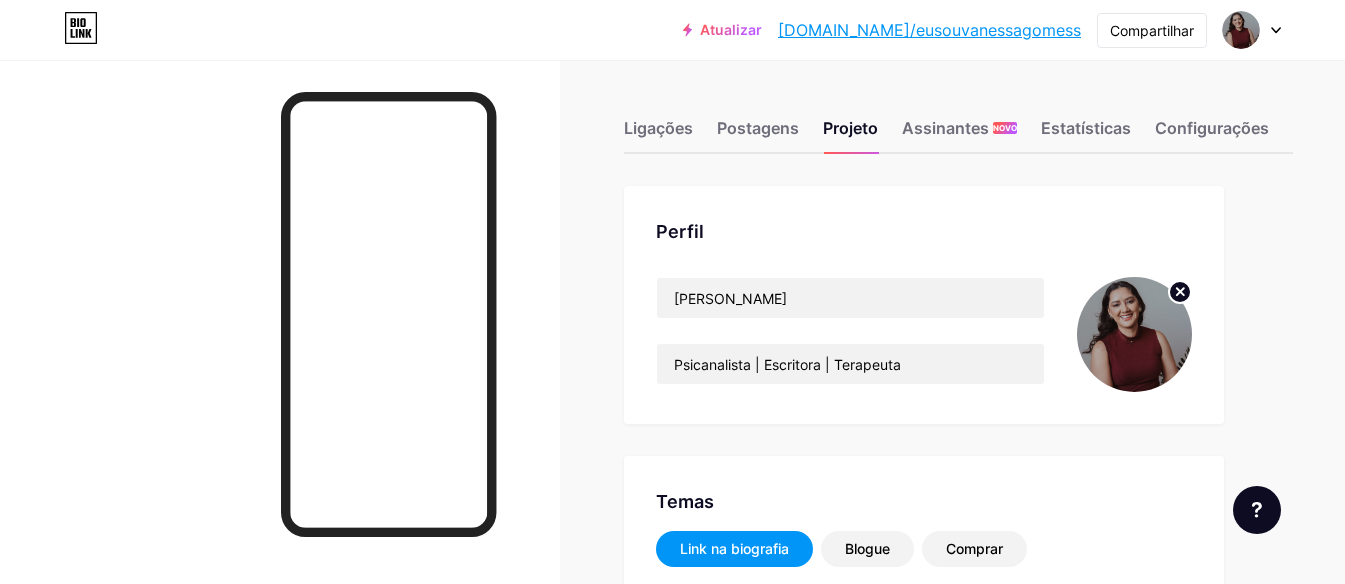 click on "Ligações
Postagens
Projeto
Assinantes
NOVO
Estatísticas
Configurações" at bounding box center (958, 119) 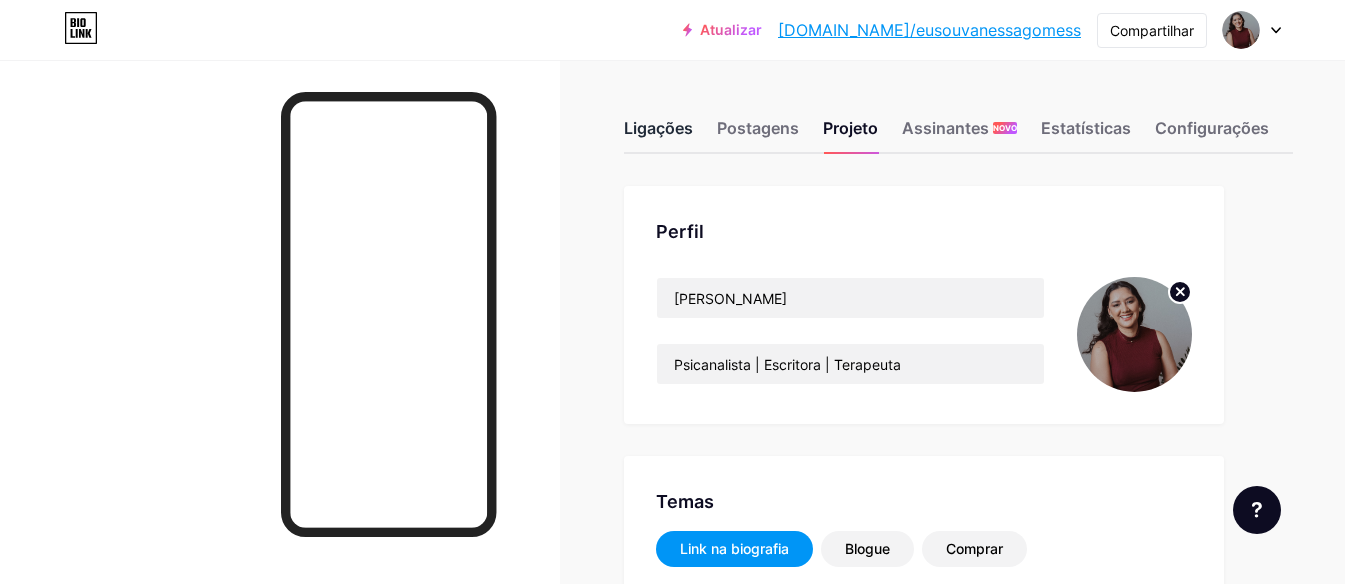 click on "Ligações" at bounding box center (658, 128) 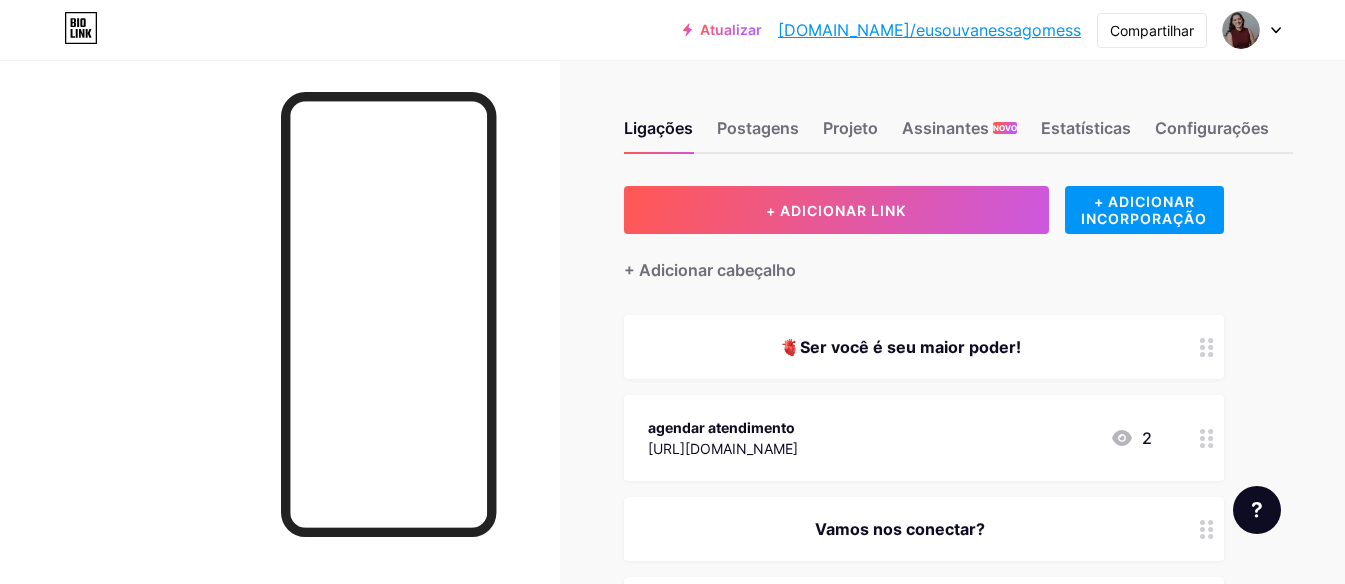 click at bounding box center (1207, 347) 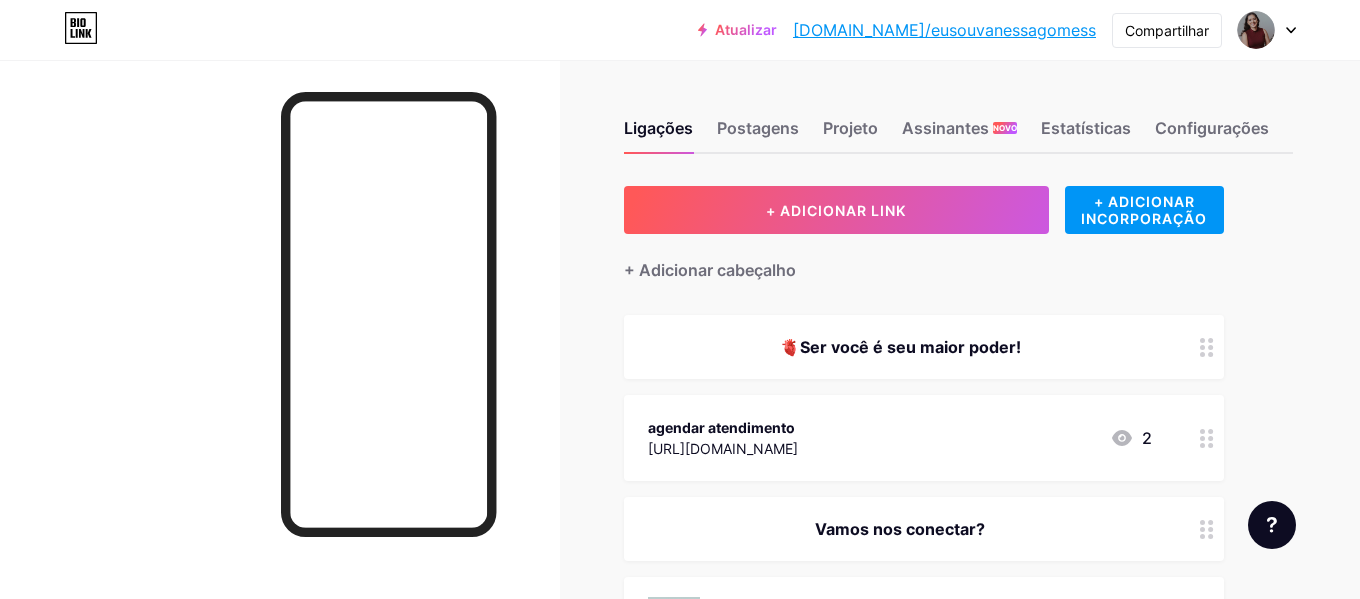 click on "Editar cabeçalho       🫀Ser você é seu maior poder!
Excluir
Esconder         Salvar" at bounding box center (680, 299) 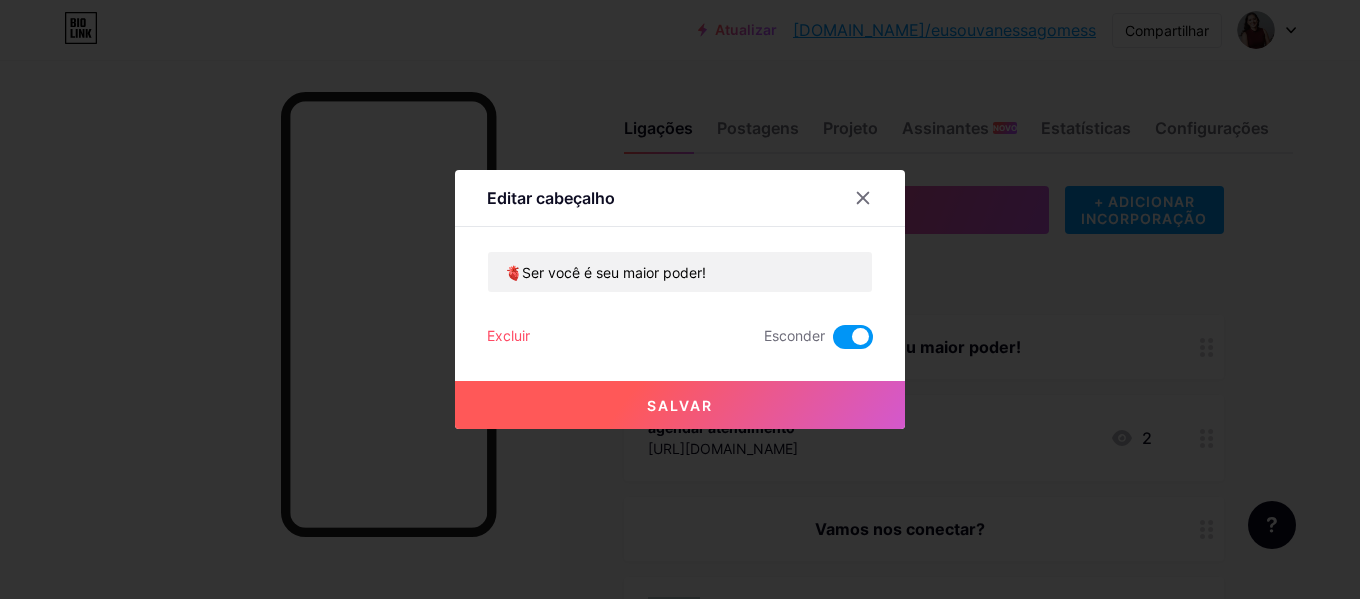 click on "Salvar" at bounding box center [680, 405] 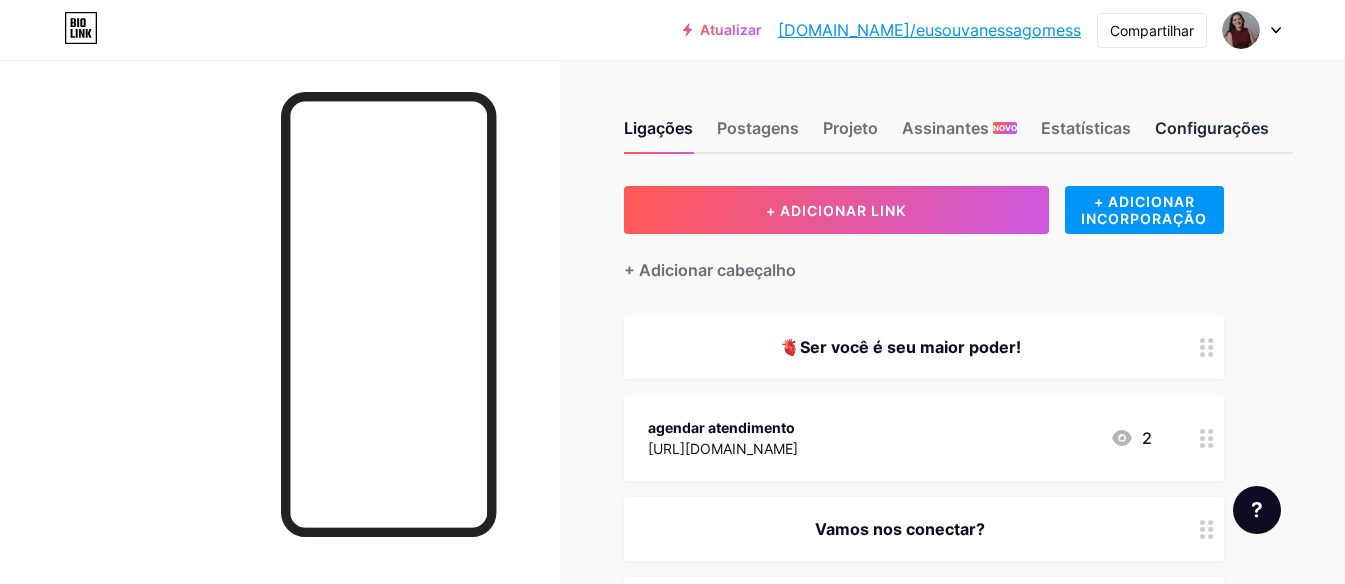 click on "Configurações" at bounding box center (1212, 128) 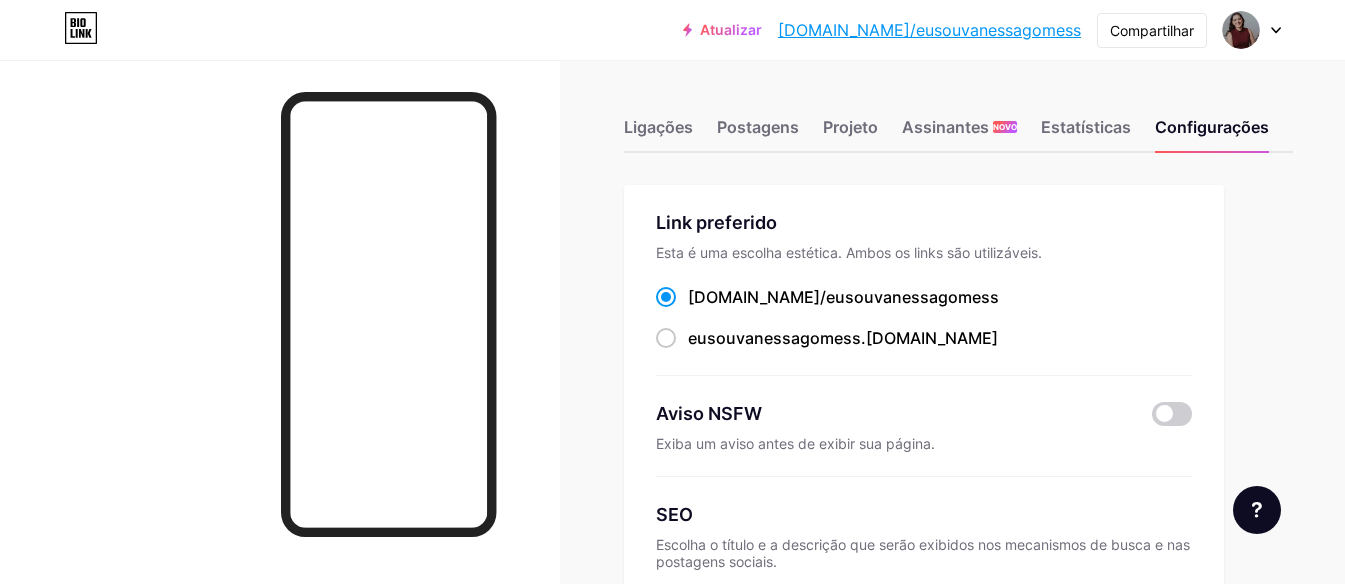 scroll, scrollTop: 0, scrollLeft: 0, axis: both 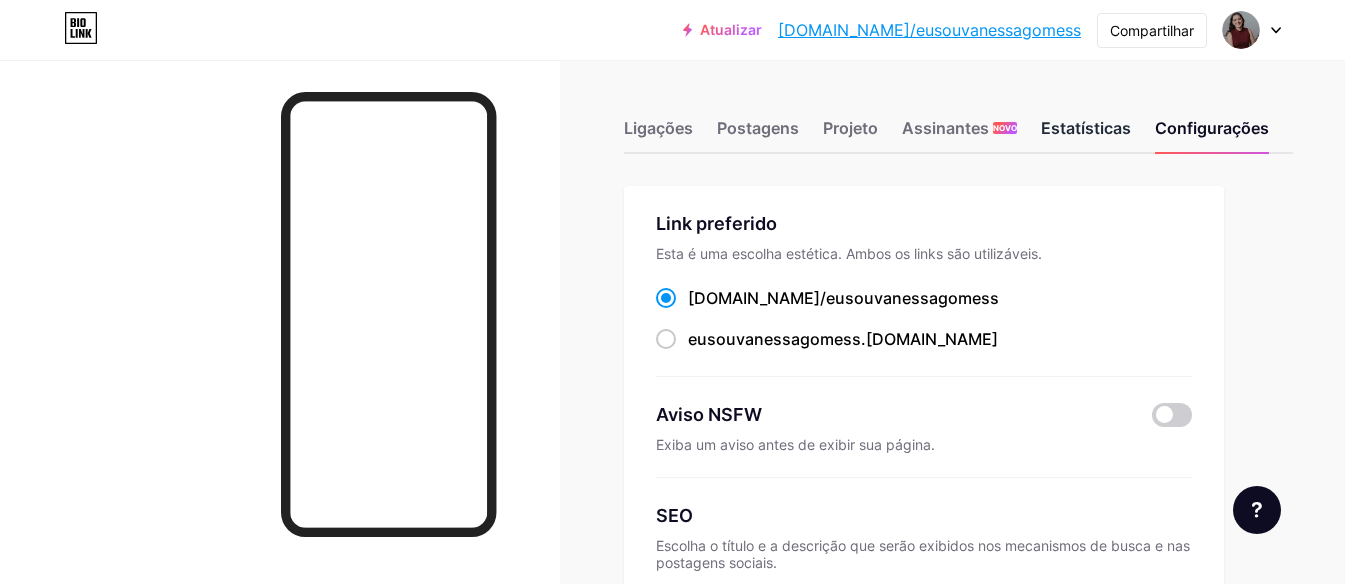 click on "Estatísticas" at bounding box center [1086, 128] 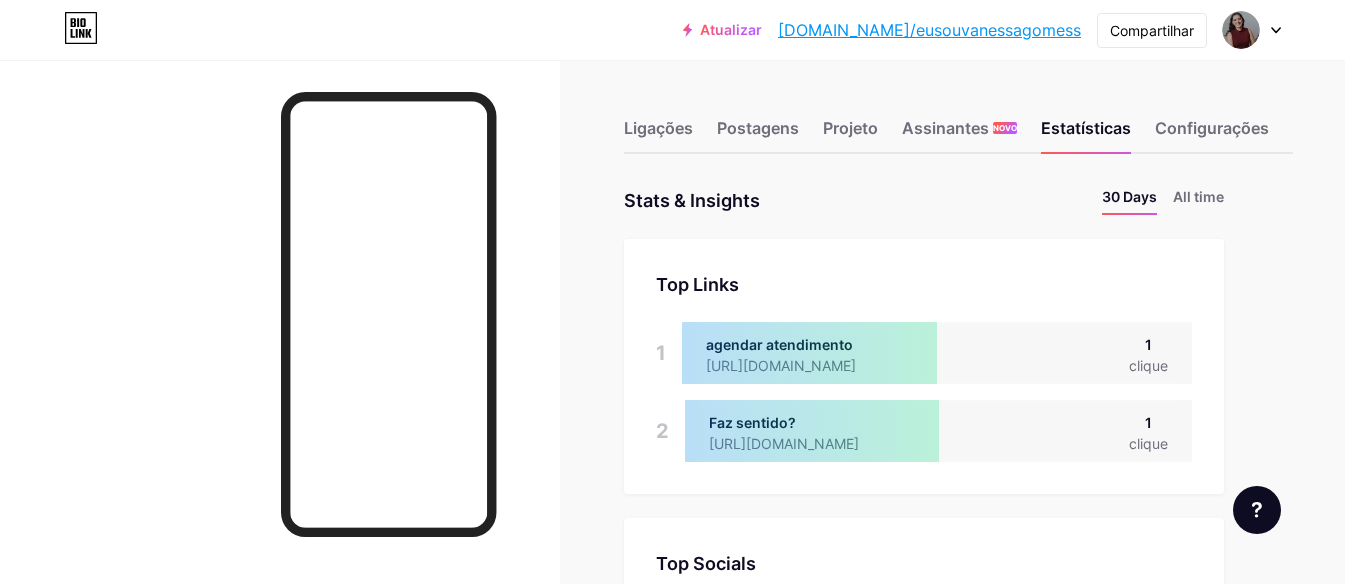 scroll, scrollTop: 999416, scrollLeft: 998655, axis: both 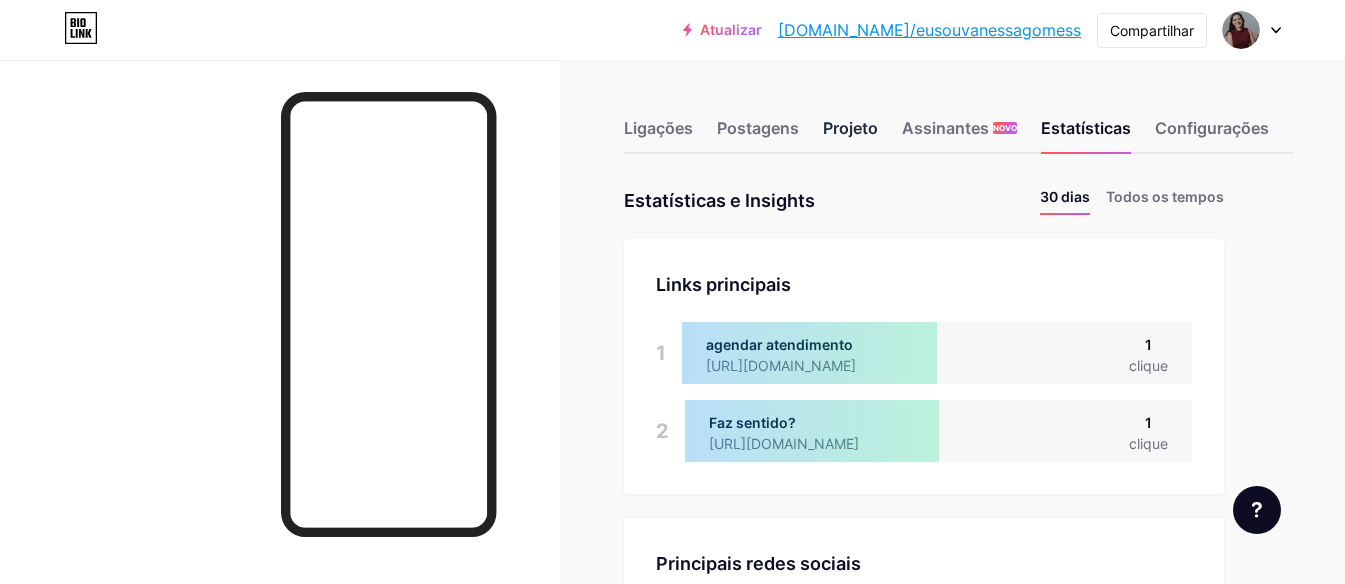 click on "Projeto" at bounding box center (850, 128) 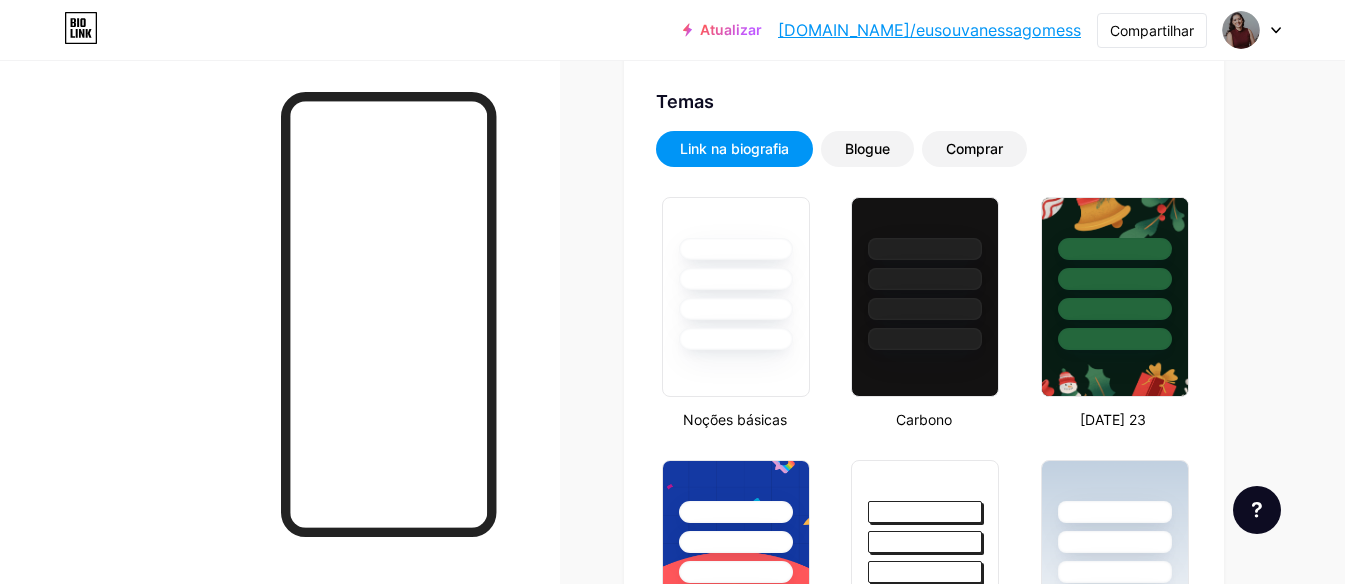 type on "#f9f6f0" 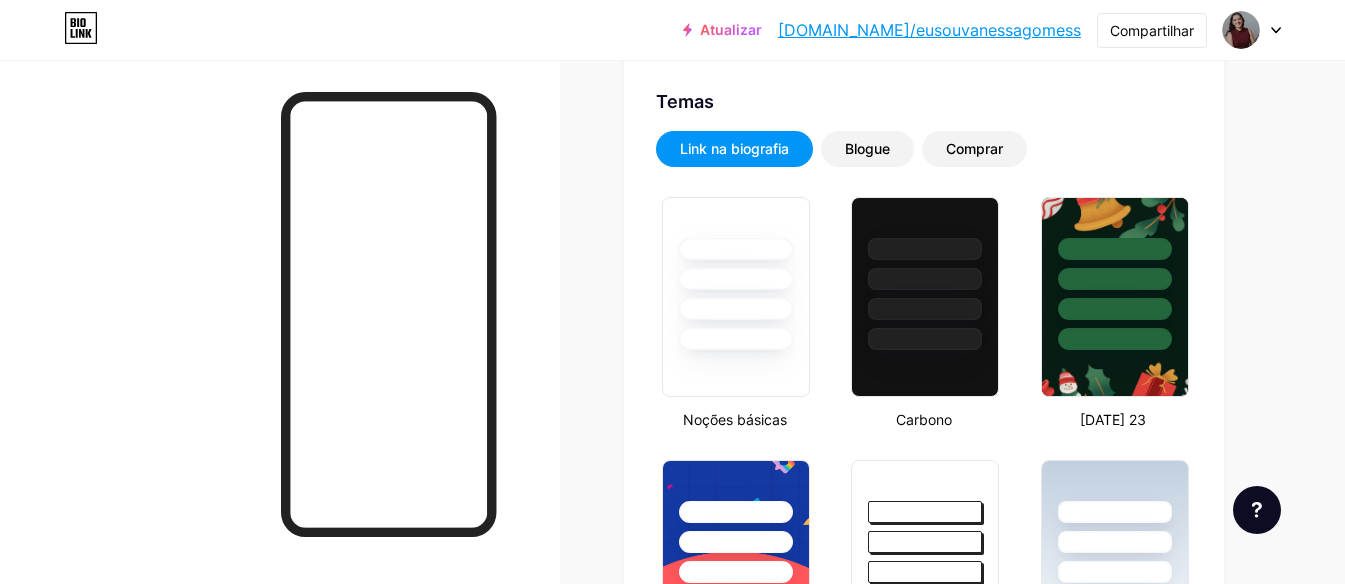 type on "#558b6a" 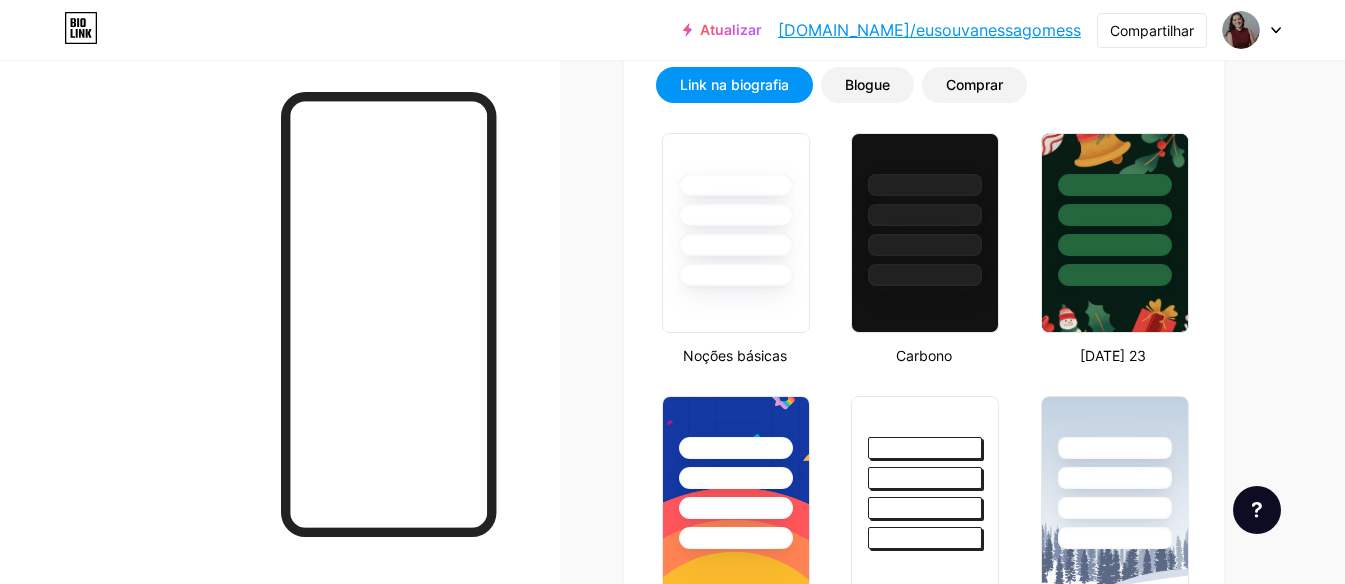 scroll, scrollTop: 500, scrollLeft: 0, axis: vertical 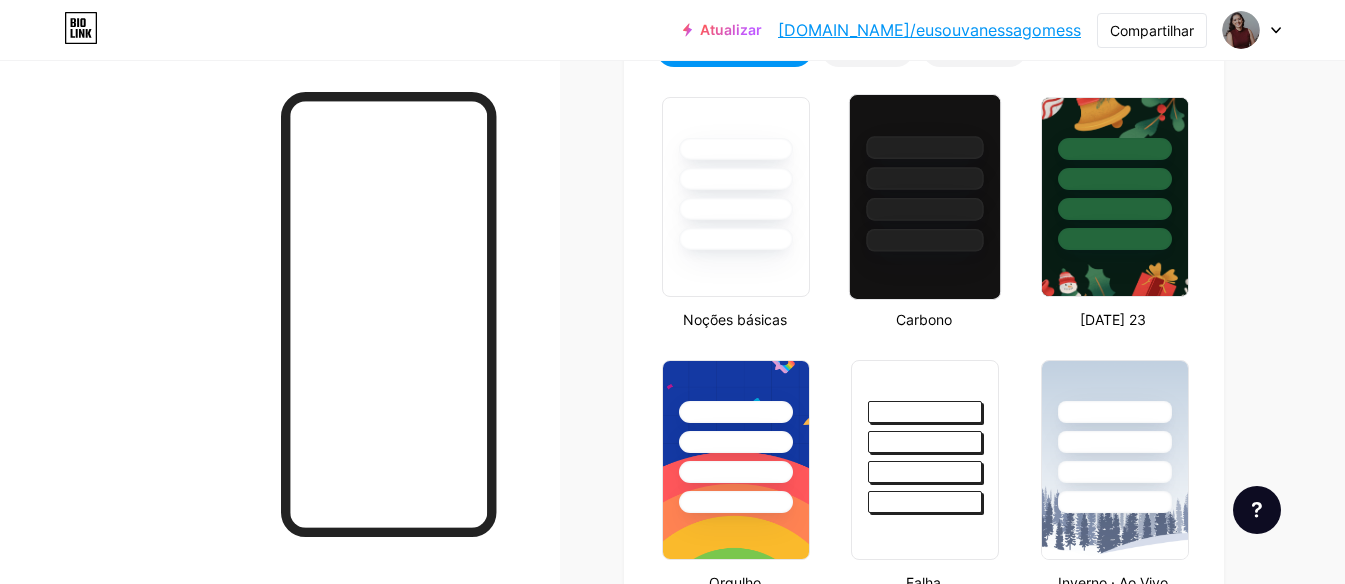 click at bounding box center (925, 197) 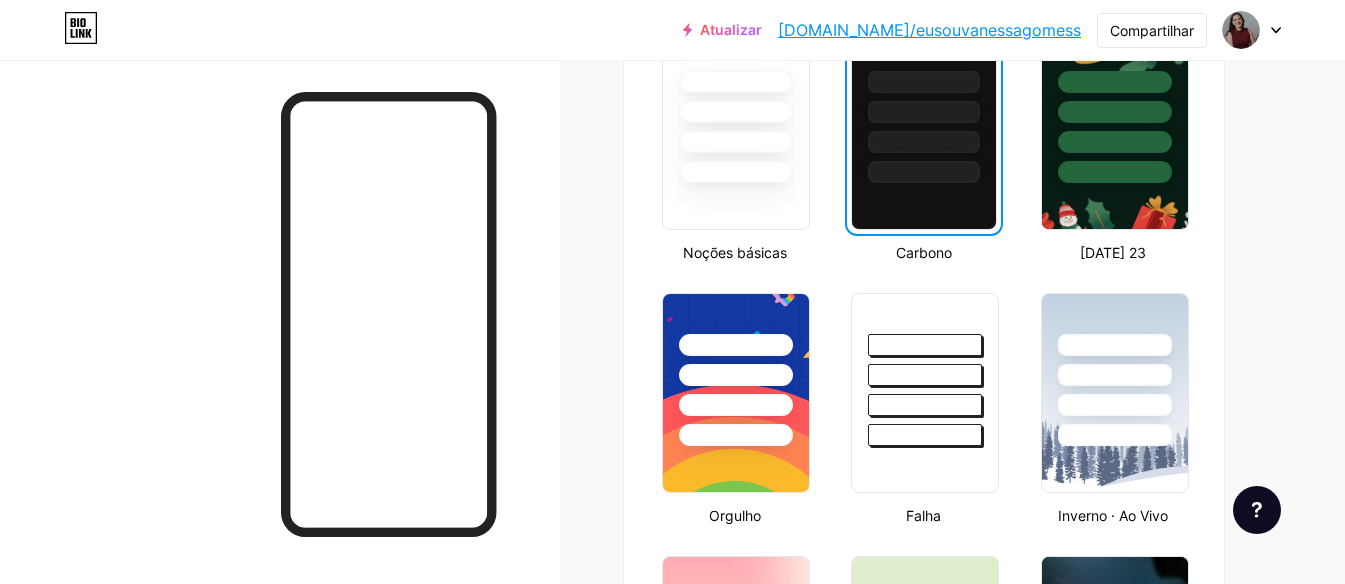 scroll, scrollTop: 300, scrollLeft: 0, axis: vertical 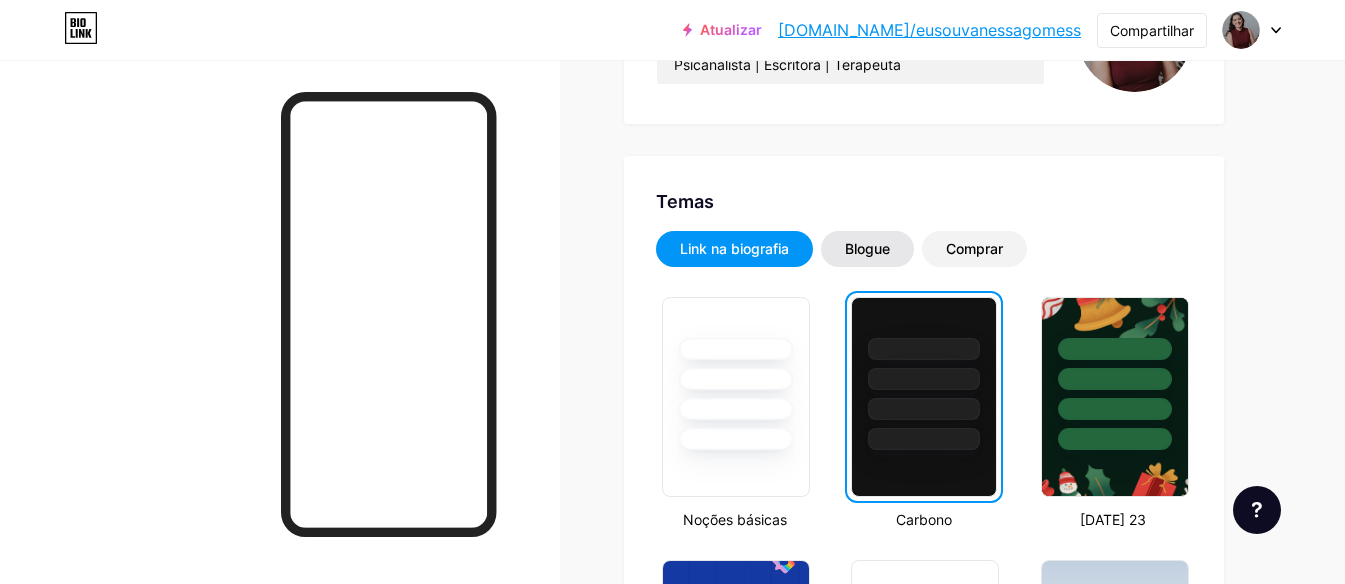 click on "Blogue" at bounding box center [867, 249] 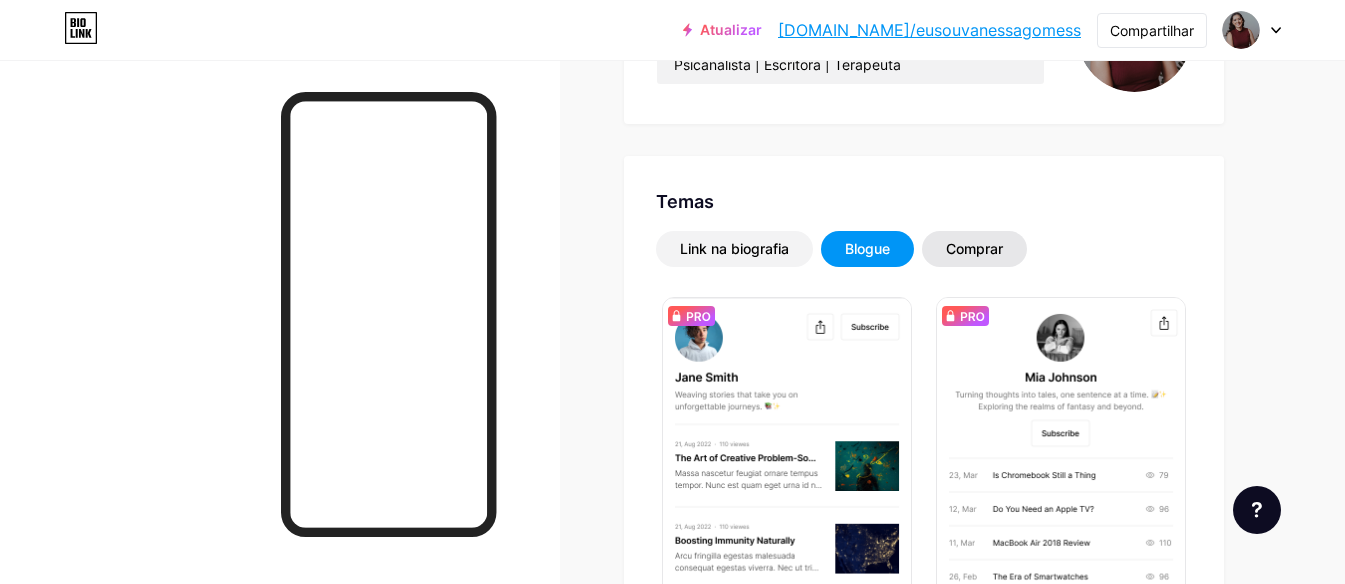 click on "Comprar" at bounding box center [974, 248] 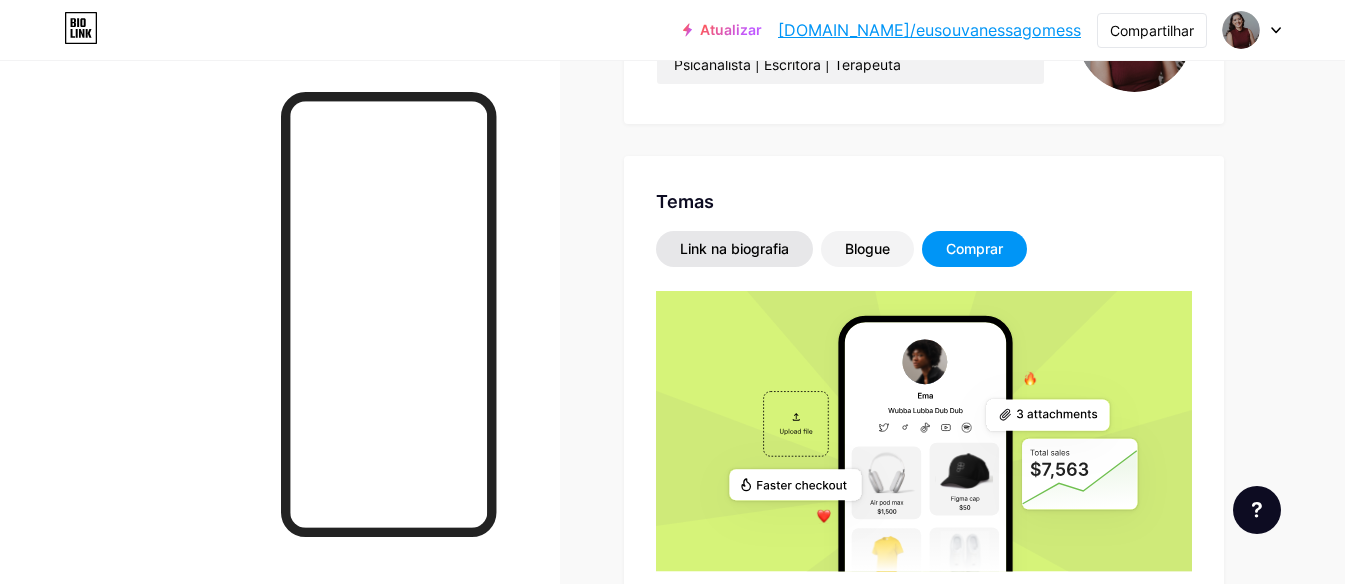 click on "Link na biografia" at bounding box center (734, 248) 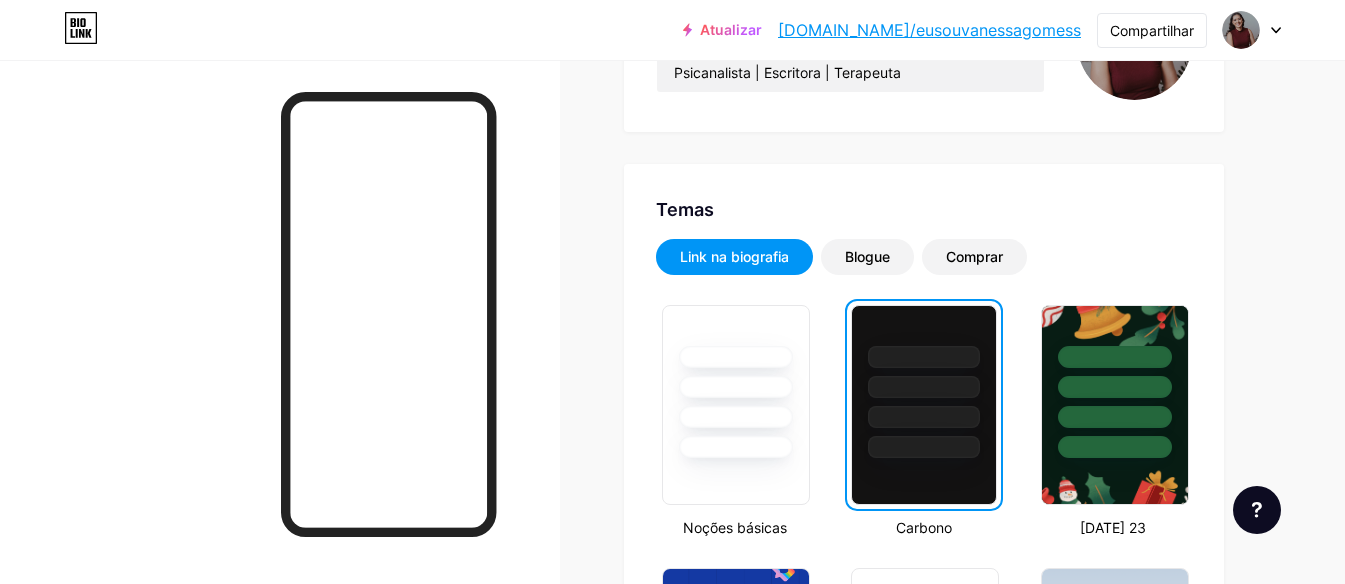 scroll, scrollTop: 300, scrollLeft: 0, axis: vertical 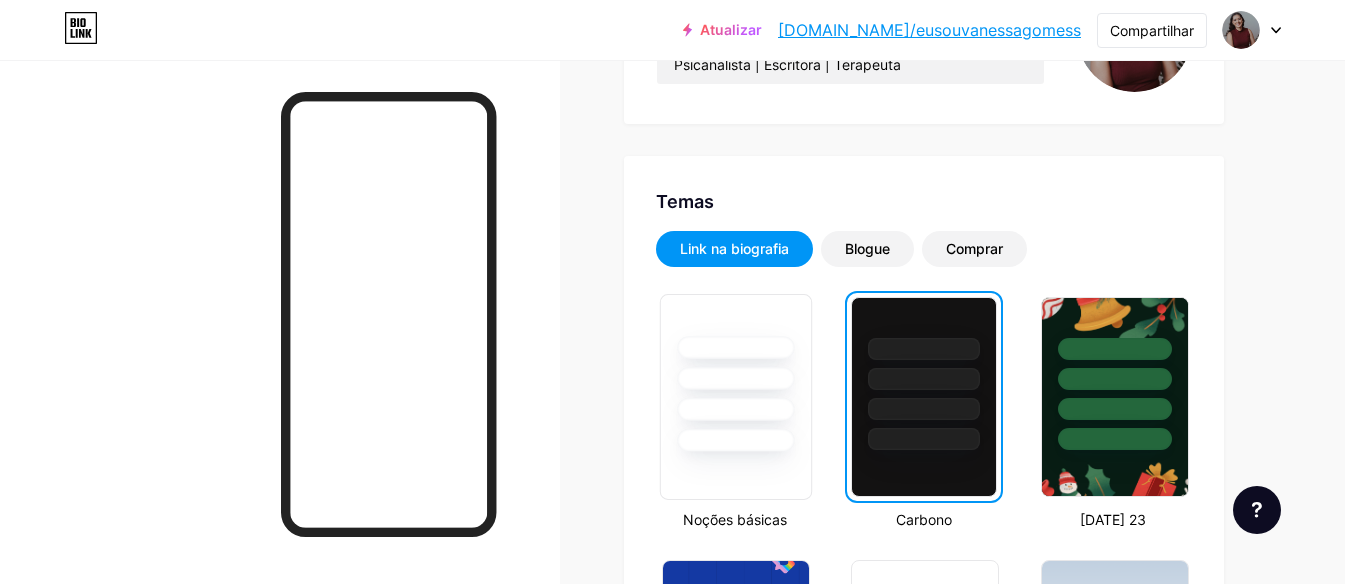 click at bounding box center [736, 373] 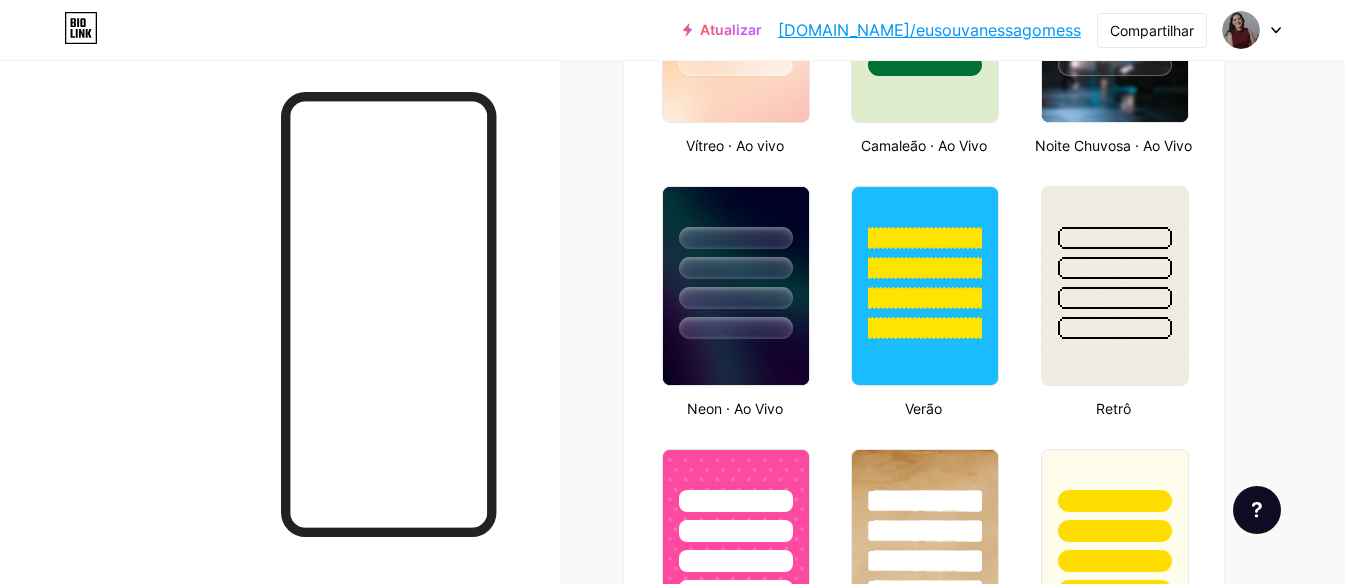 scroll, scrollTop: 1300, scrollLeft: 0, axis: vertical 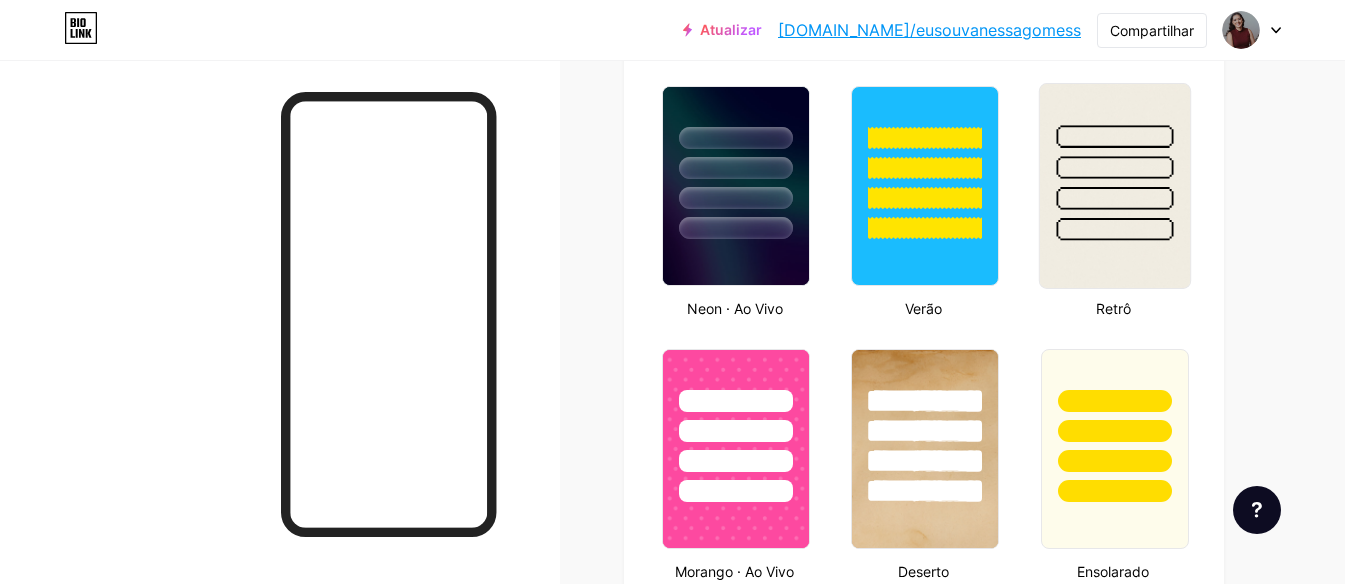 click at bounding box center (1114, 229) 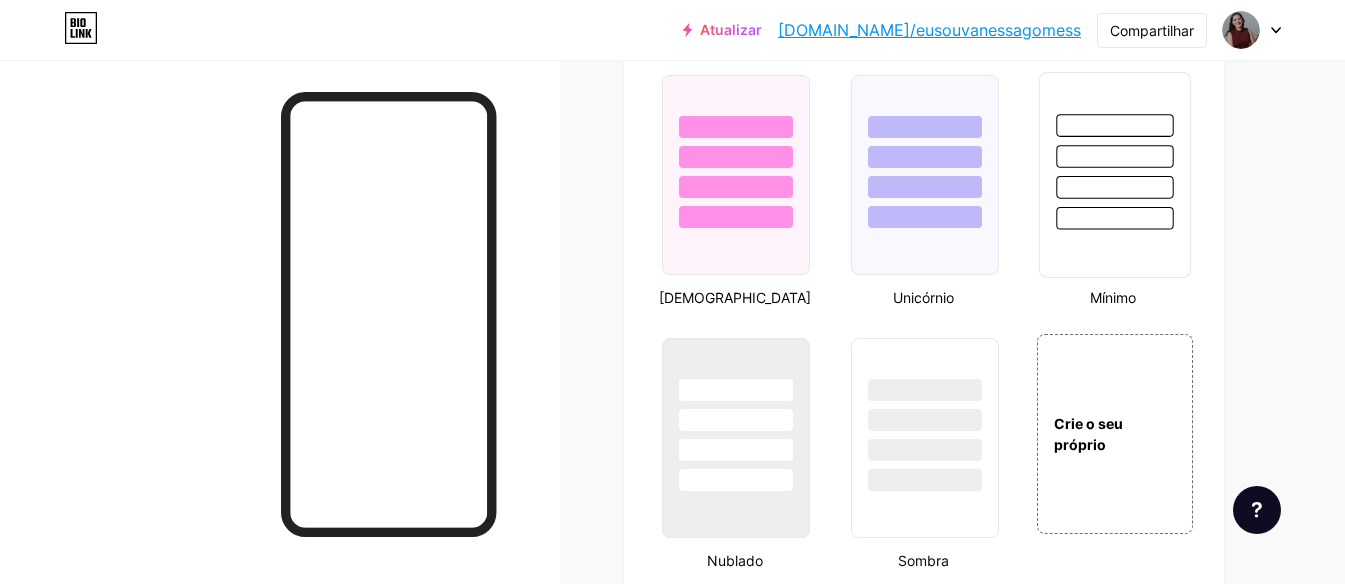 scroll, scrollTop: 2200, scrollLeft: 0, axis: vertical 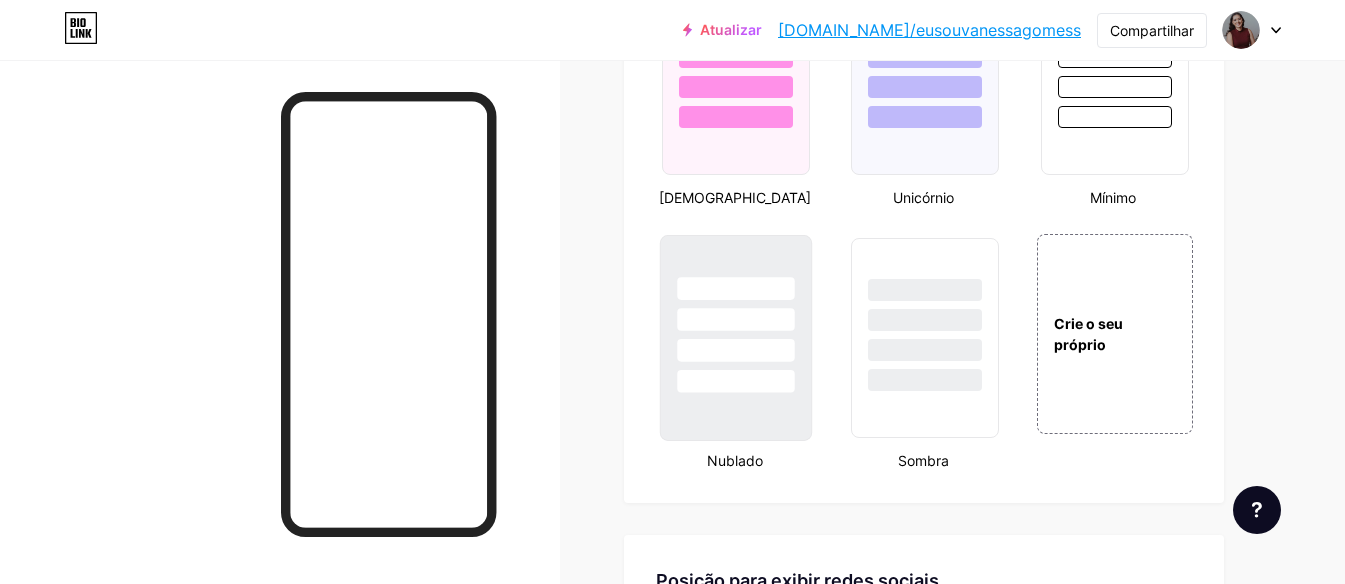 click at bounding box center [736, 338] 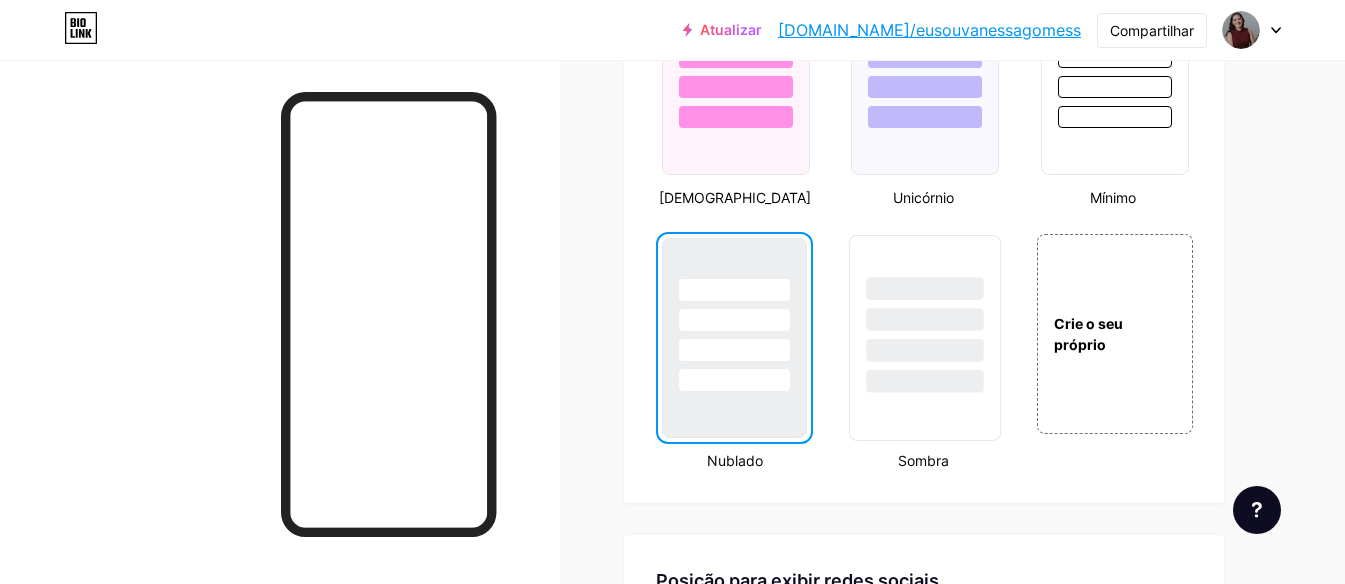 click at bounding box center [925, 350] 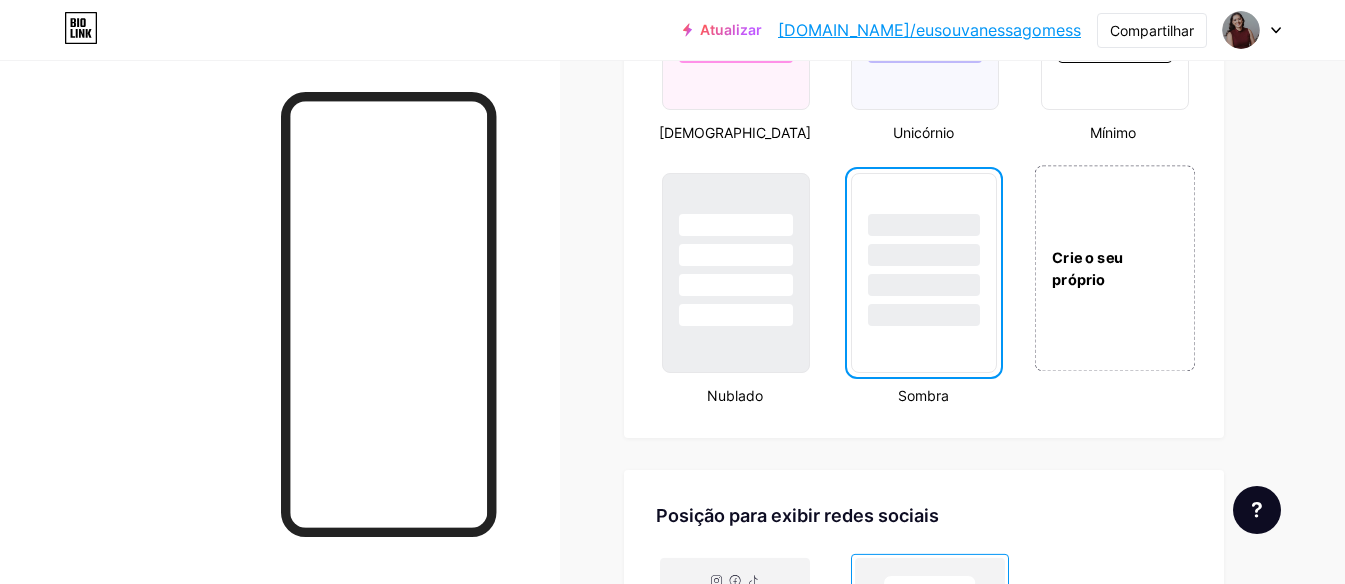 scroll, scrollTop: 2300, scrollLeft: 0, axis: vertical 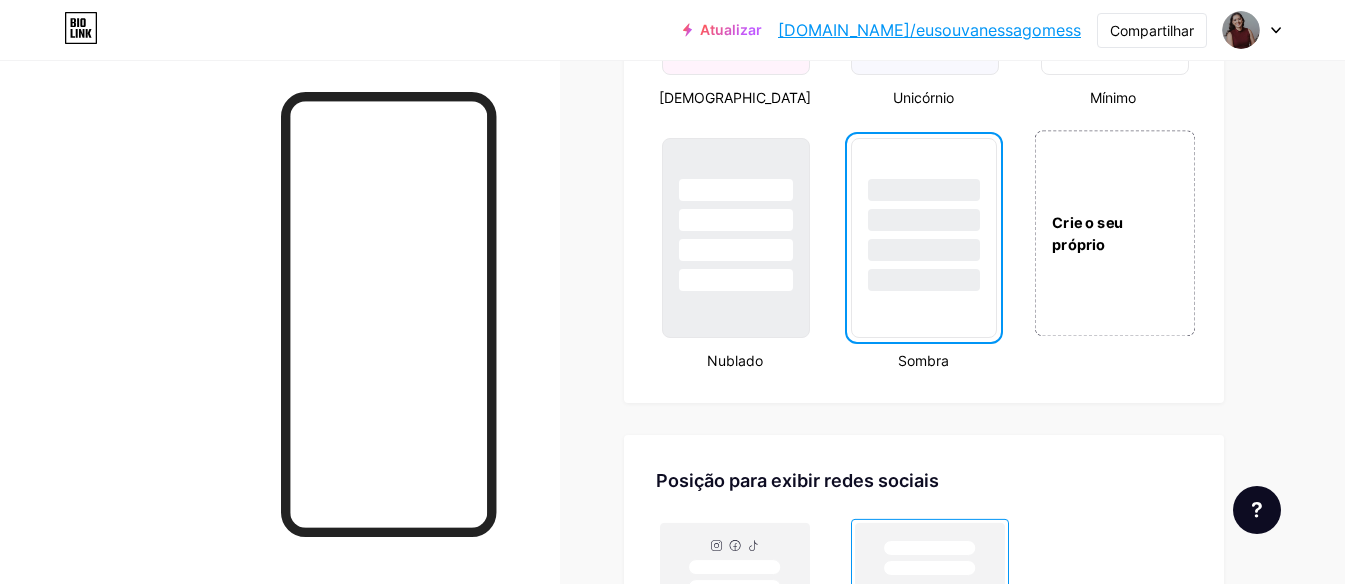 click on "Crie o seu próprio" at bounding box center (1114, 233) 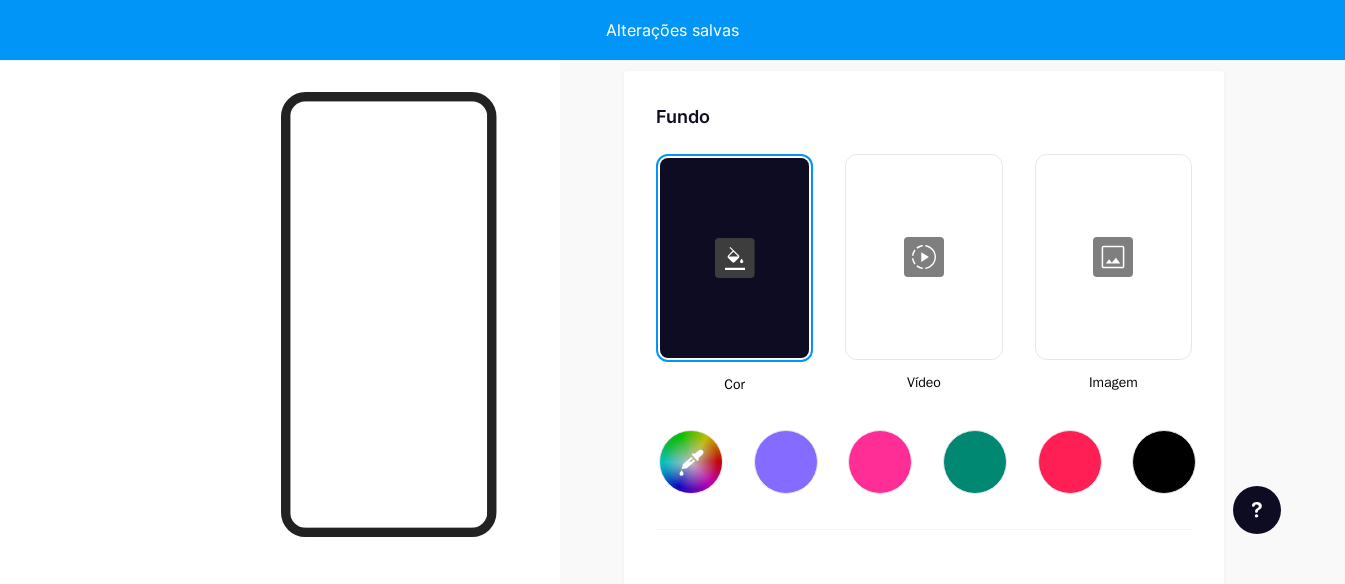 scroll, scrollTop: 2676, scrollLeft: 0, axis: vertical 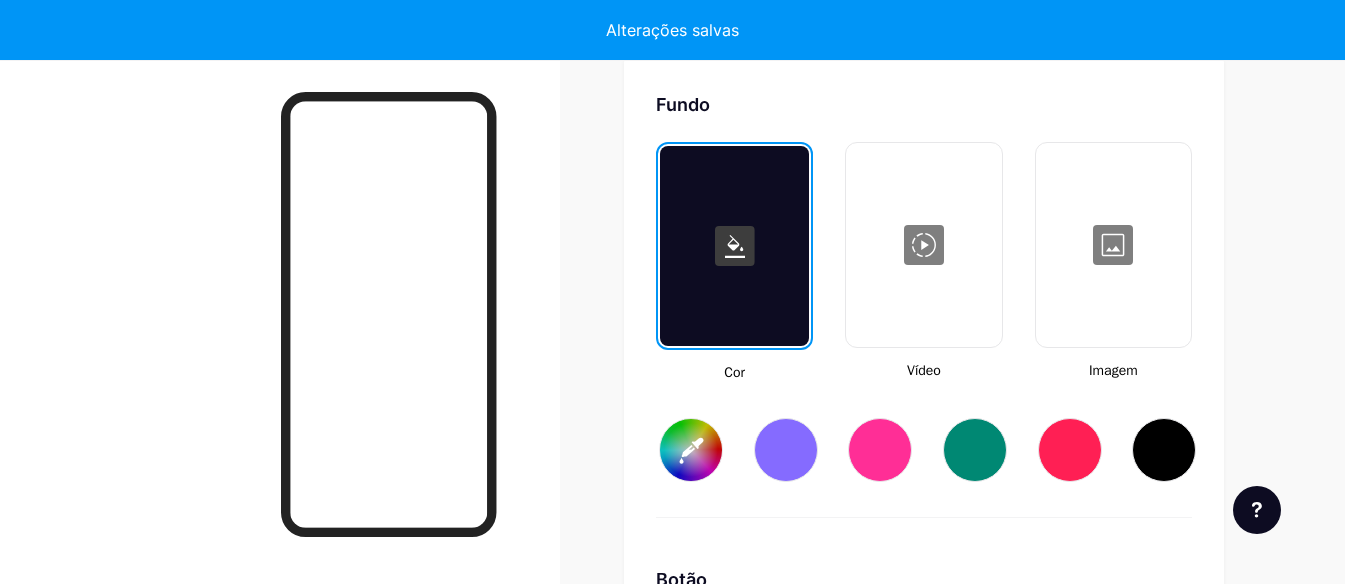 type on "#ffffff" 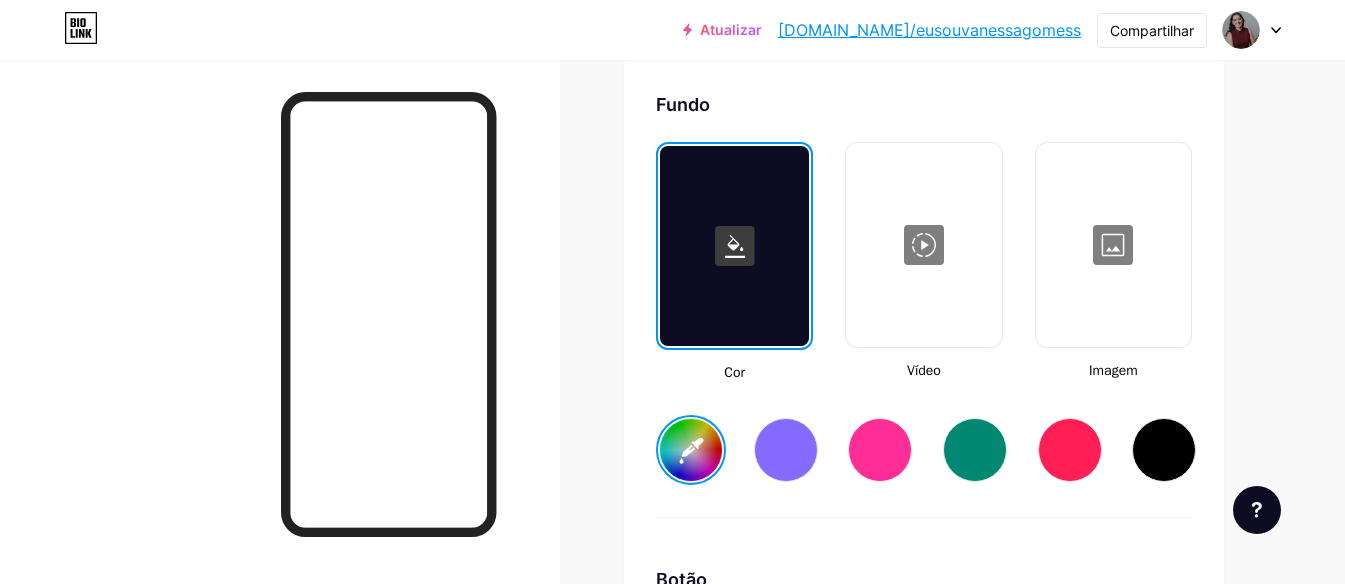 click 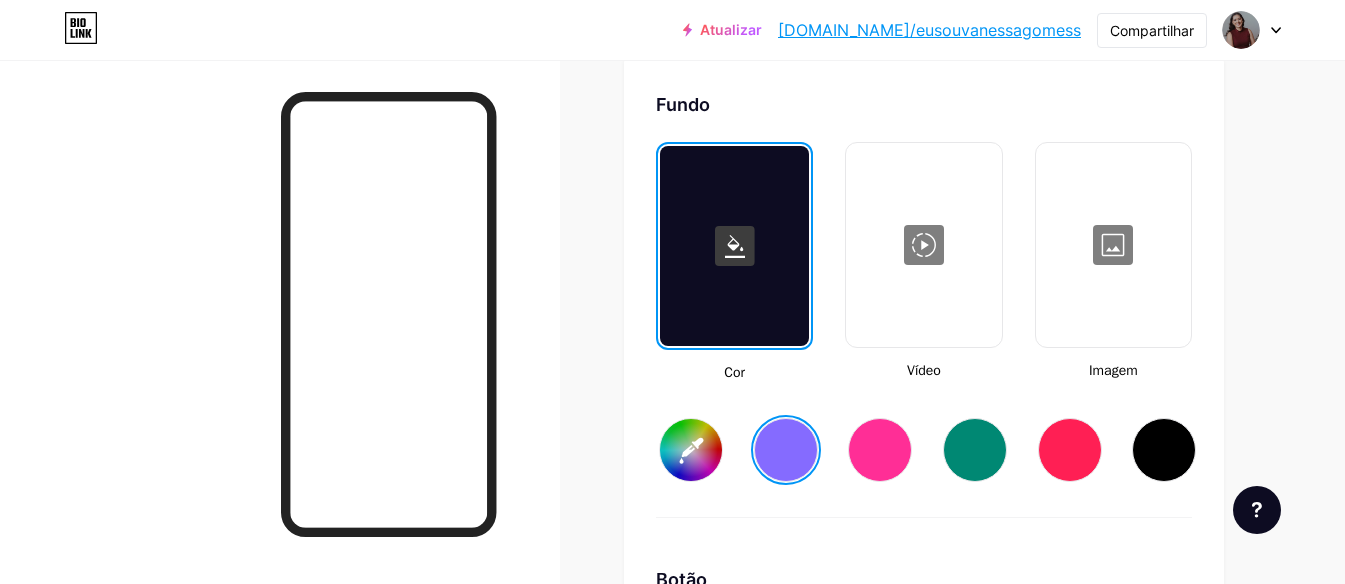 click at bounding box center (880, 450) 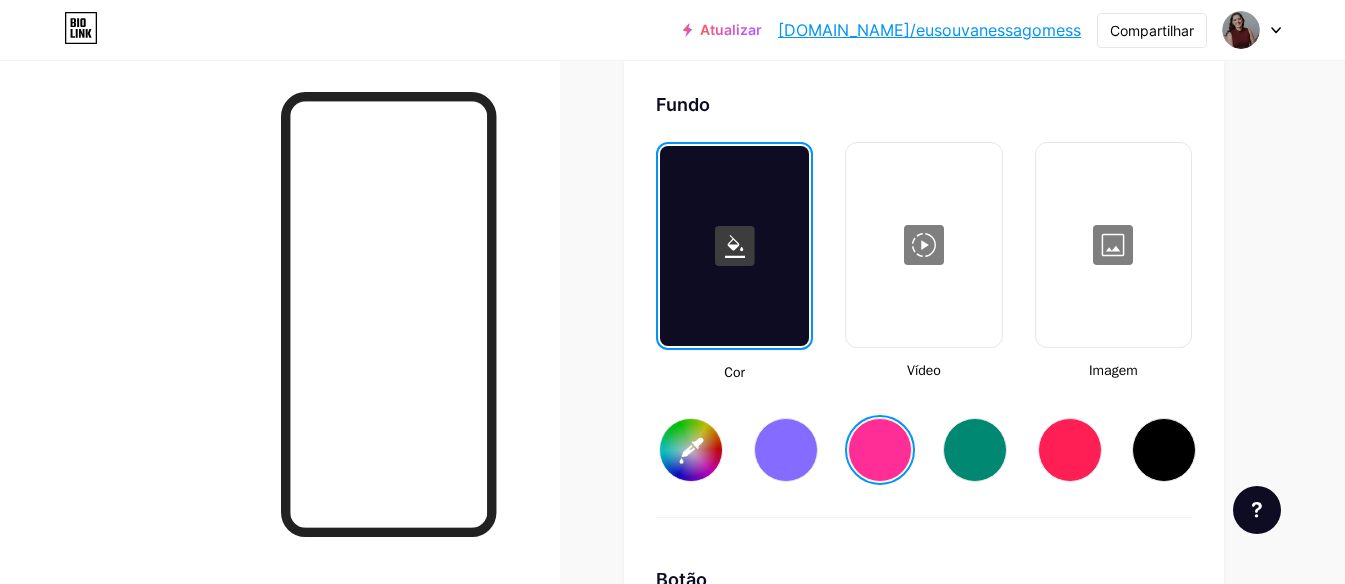 click on "#ff2e96" at bounding box center (691, 450) 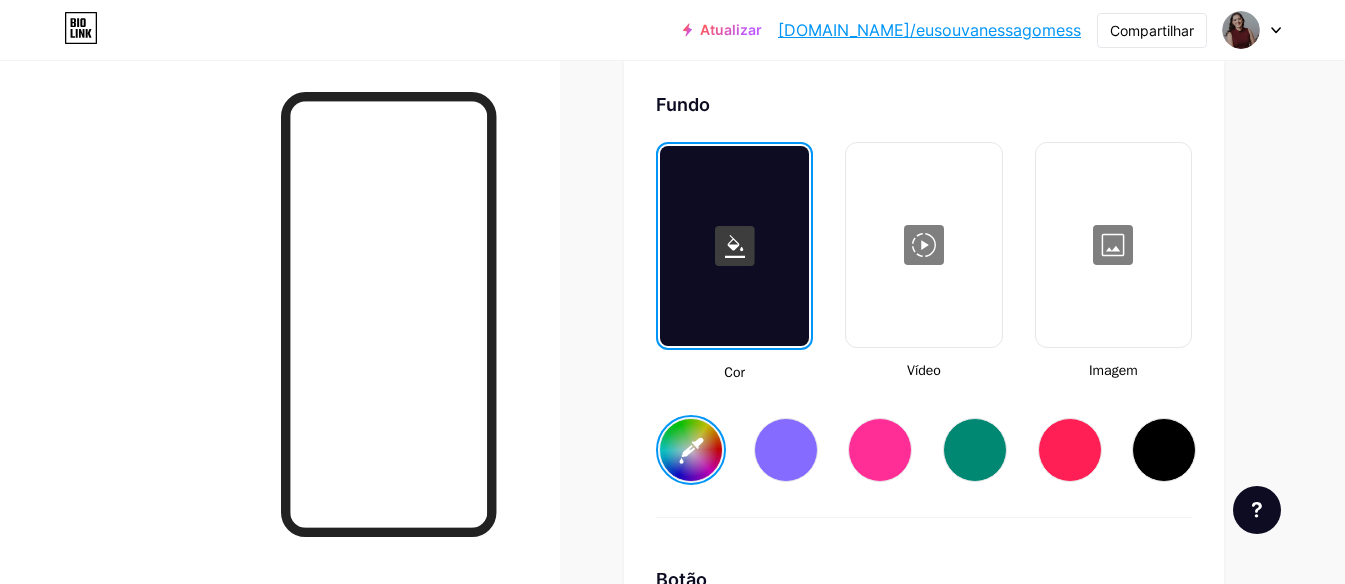 click on "Ligações
Postagens
Projeto
Assinantes
NOVO
Estatísticas
Configurações     Perfil   [PERSON_NAME]     Psicanalista | Escritora | Terapeuta                   Temas   Link na biografia   Blogue   Comprar       Noções básicas       Carbono       [DATE] 23       Orgulho       Falha       Inverno · Ao Vivo       Vítreo · Ao vivo       Camaleão · Ao Vivo       Noite Chuvosa · Ao Vivo       Neon · Ao Vivo       Verão       Retrô       Morango · Ao Vivo       Deserto       Ensolarado       Outono       Folha       Céu limpo       Corar       Unicórnio       Mínimo       Nublado       Sombra     Crie o seu próprio           Alterações salvas     Fundo         Cor           Vídeo             Imagem           #8d8981     Botão       #000000   Fonte   Inter Poppins EB Garamond TEKO BALSAMIQ SANS Pipa Um PT Sans Areia movediça DM Sans     #000000   Alterações salvas     Posição para exibir redes sociais                 Principal" at bounding box center (688, -299) 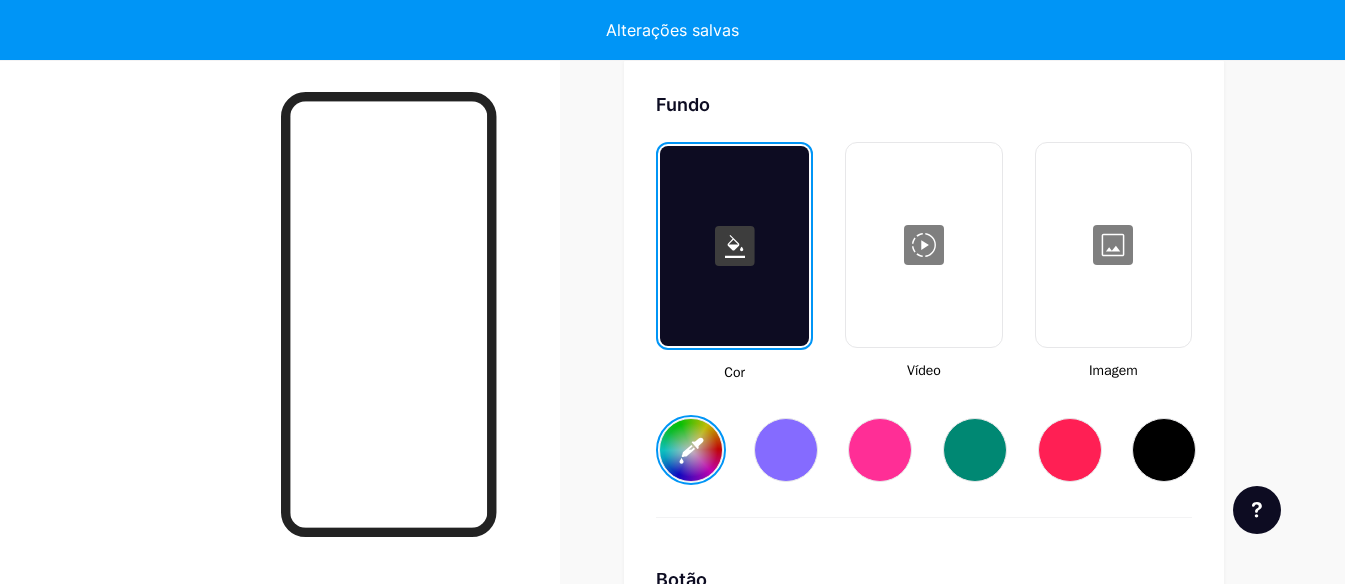 type on "#8d8981" 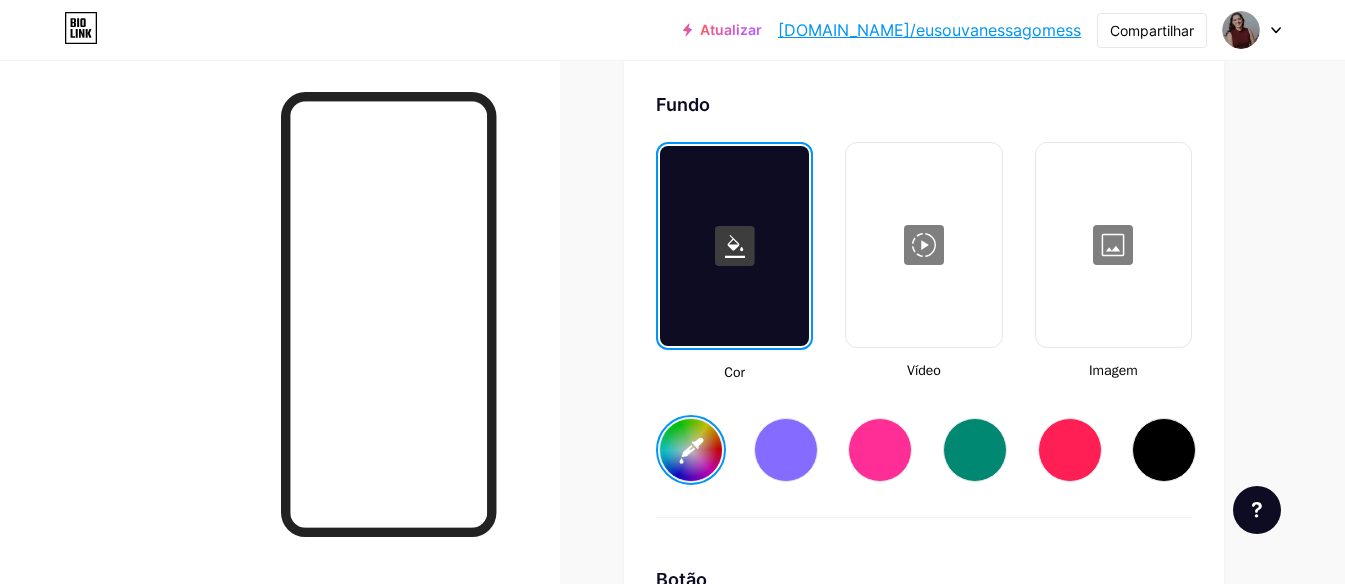click at bounding box center [1113, 245] 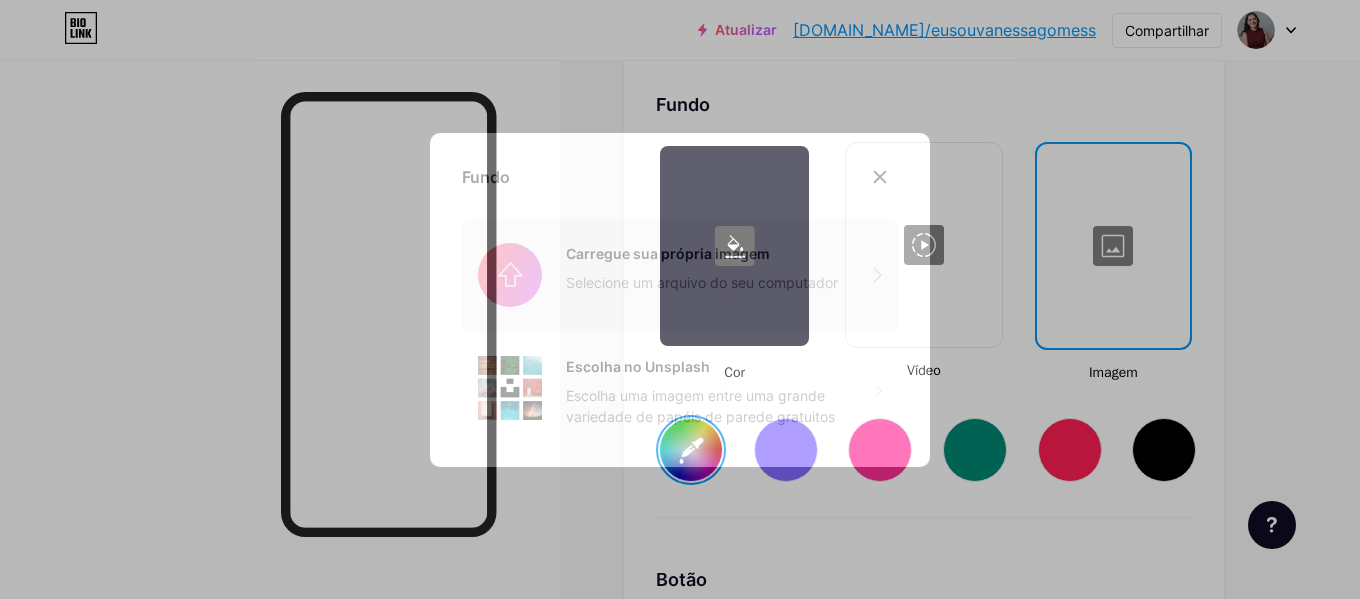 click at bounding box center (680, 275) 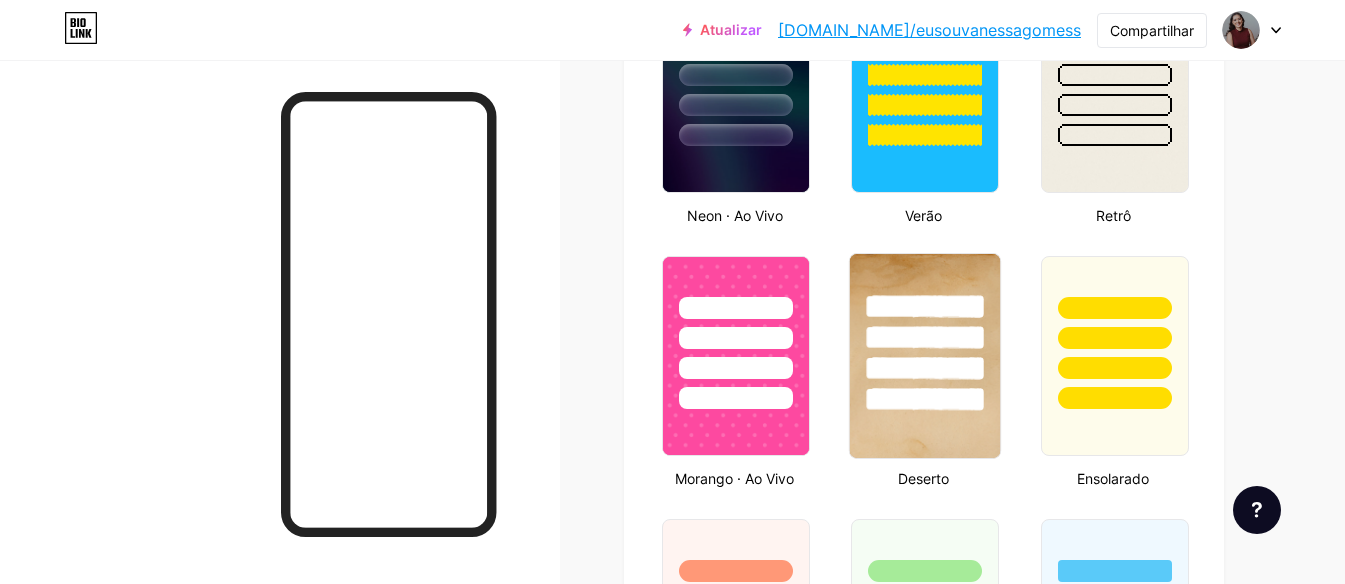 scroll, scrollTop: 1376, scrollLeft: 0, axis: vertical 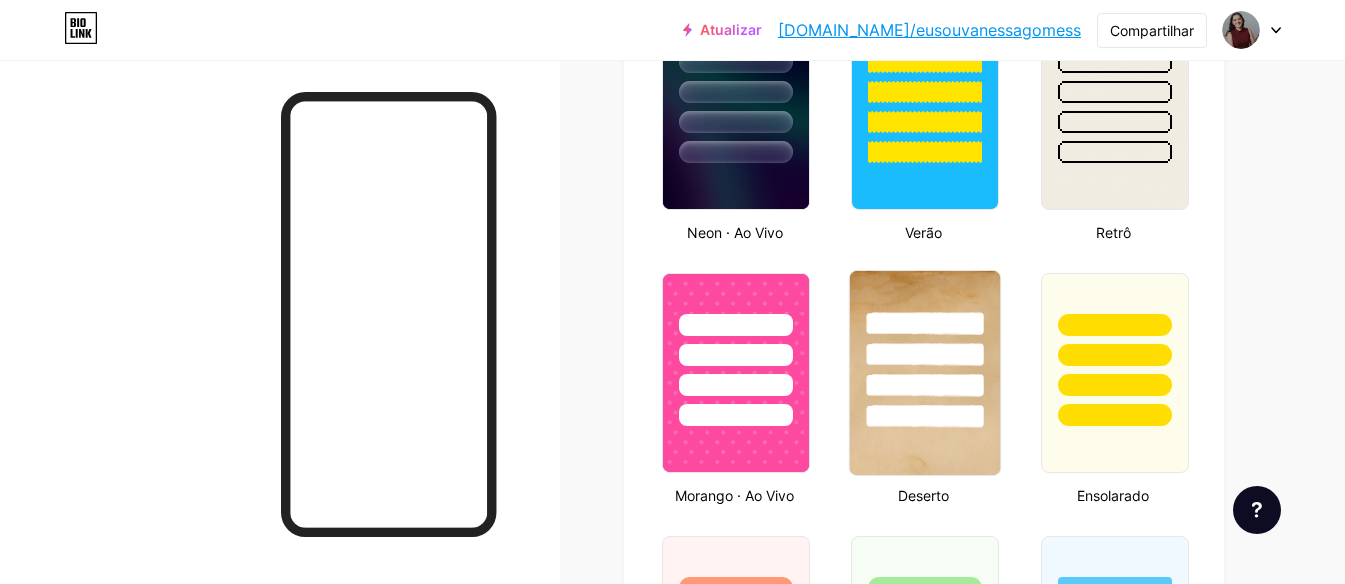 click at bounding box center [925, 354] 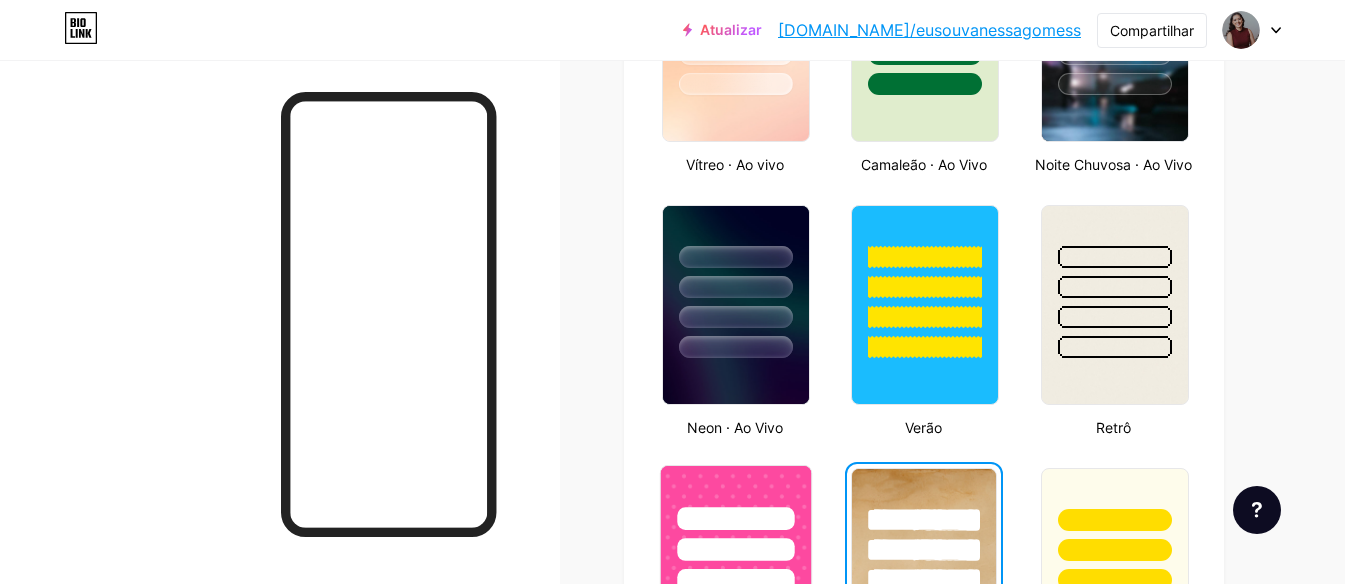 scroll, scrollTop: 1076, scrollLeft: 0, axis: vertical 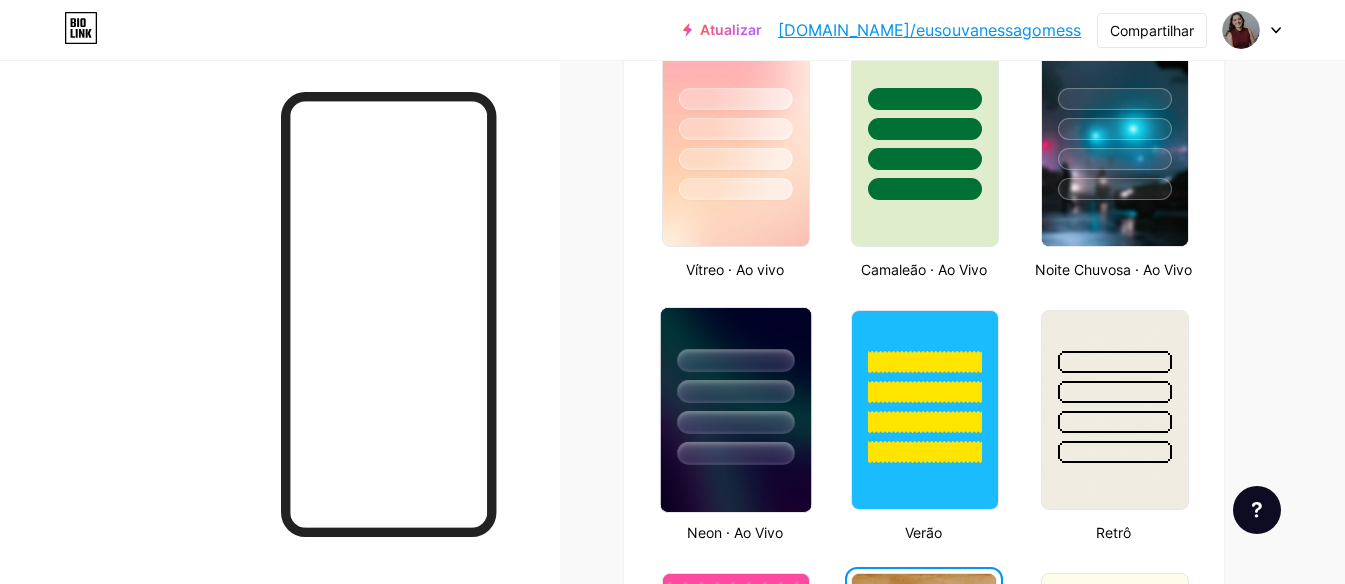 click at bounding box center (735, 422) 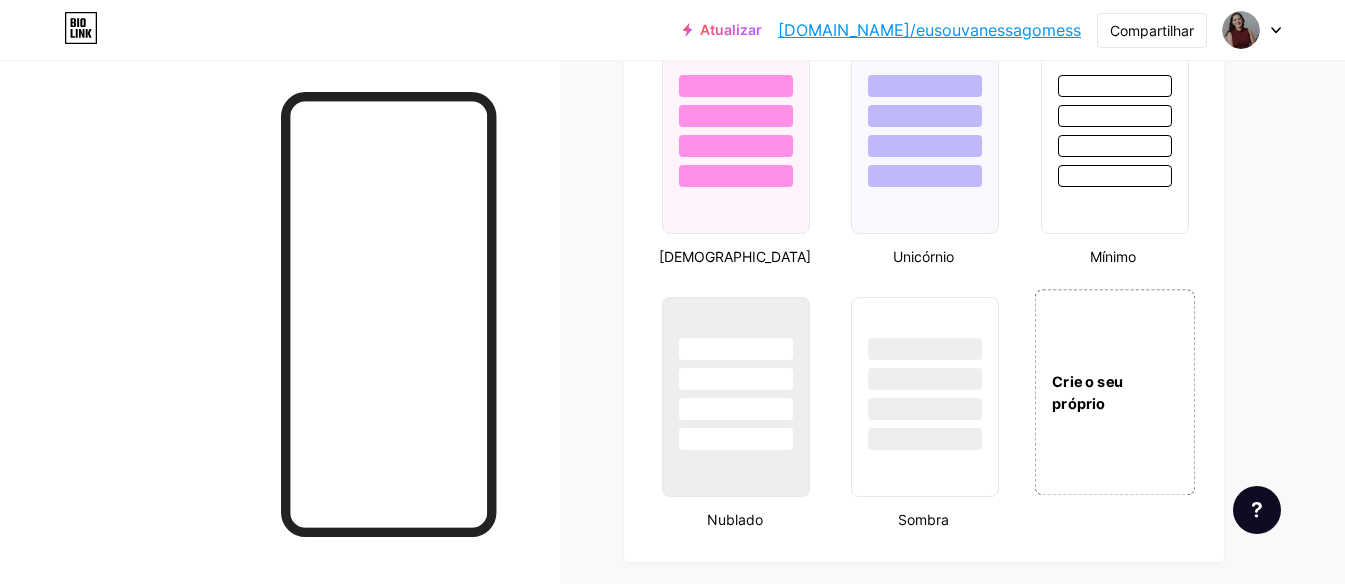scroll, scrollTop: 2176, scrollLeft: 0, axis: vertical 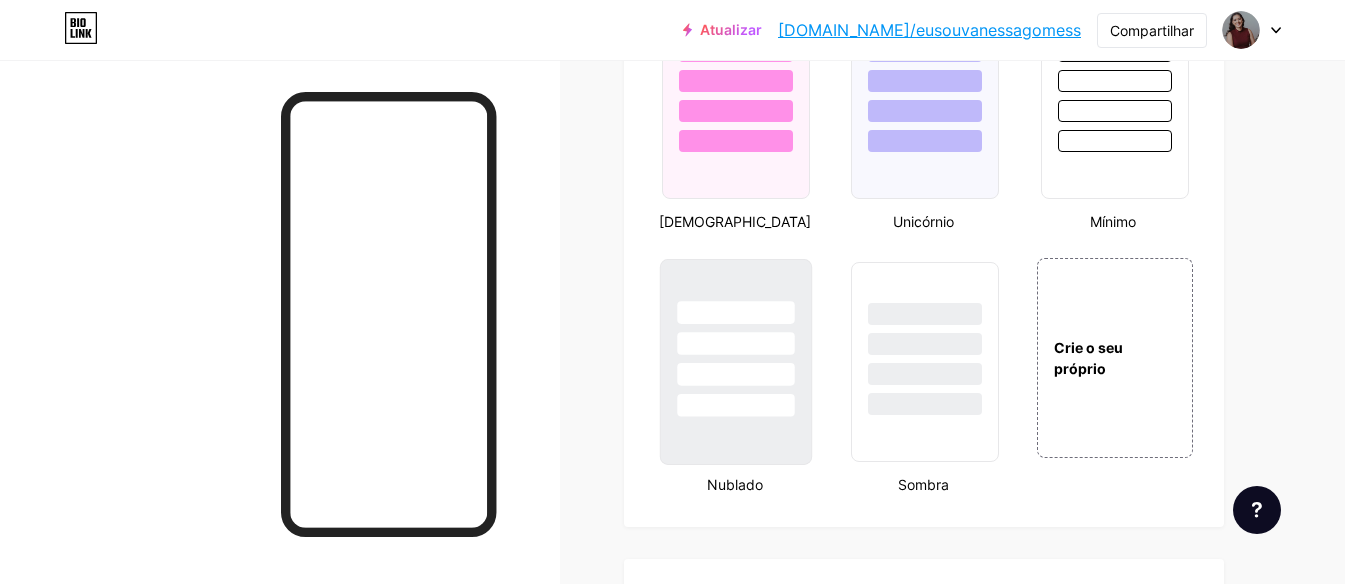 click at bounding box center (736, 338) 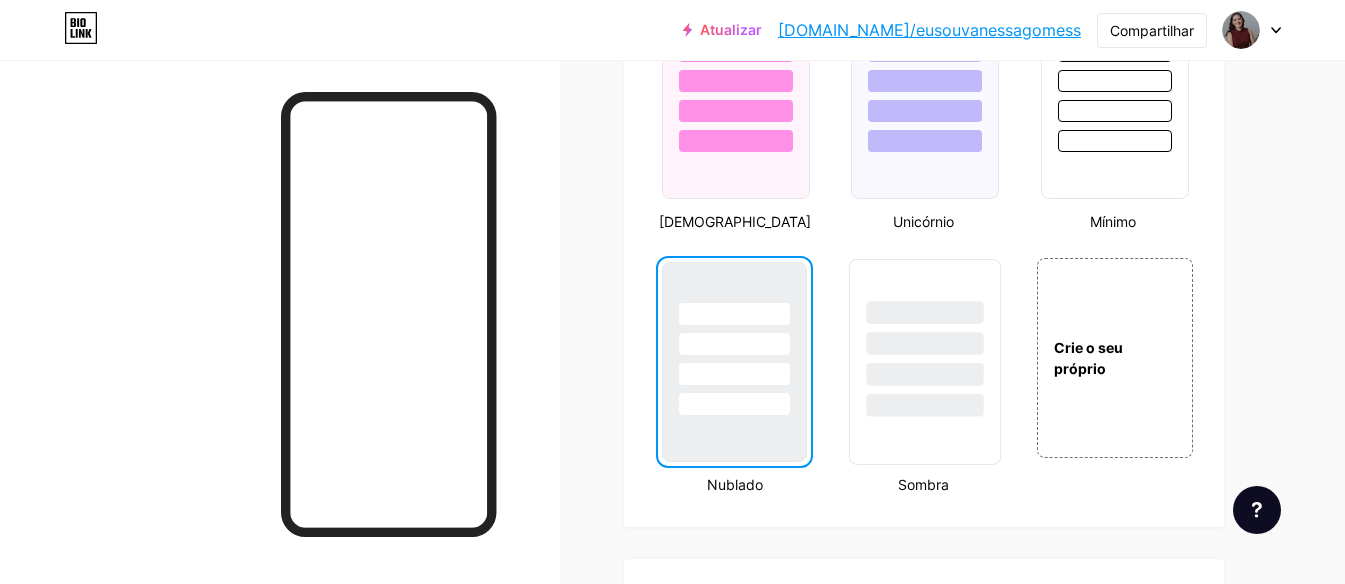 click at bounding box center (925, 338) 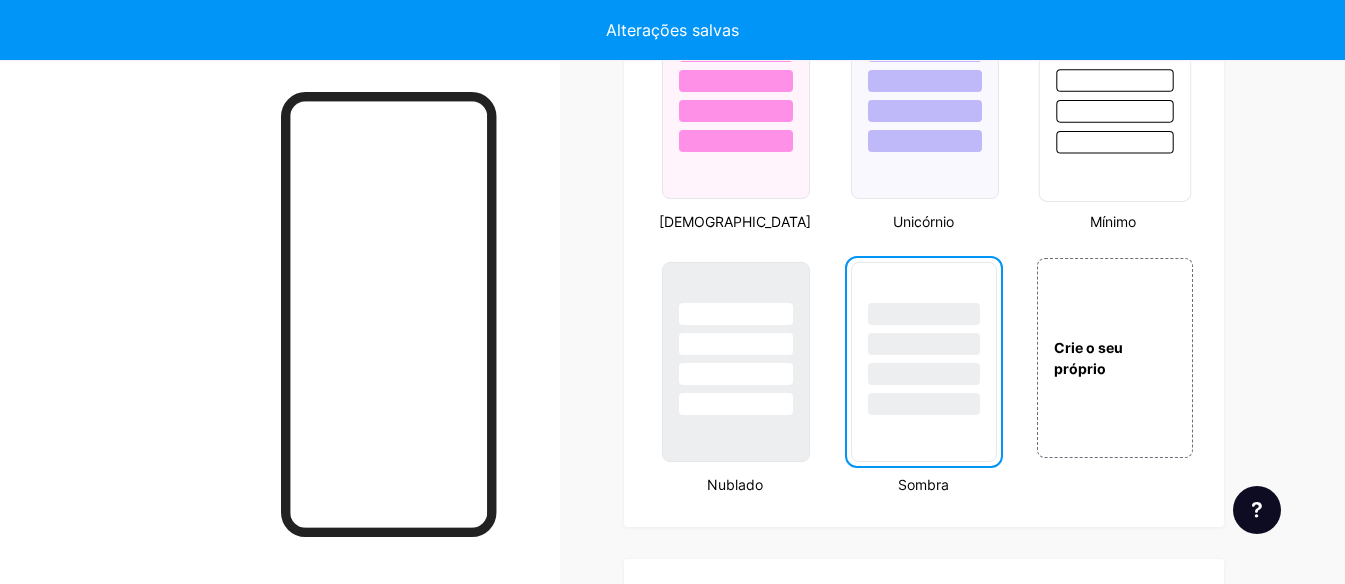 click at bounding box center [1114, 142] 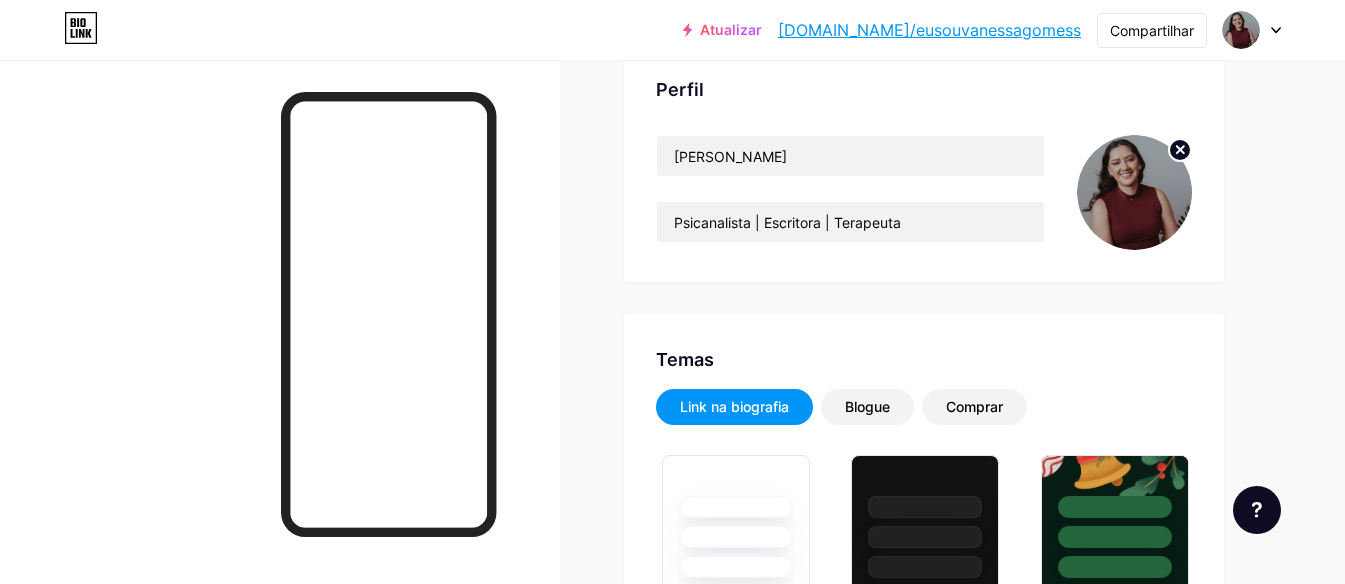 scroll, scrollTop: 0, scrollLeft: 0, axis: both 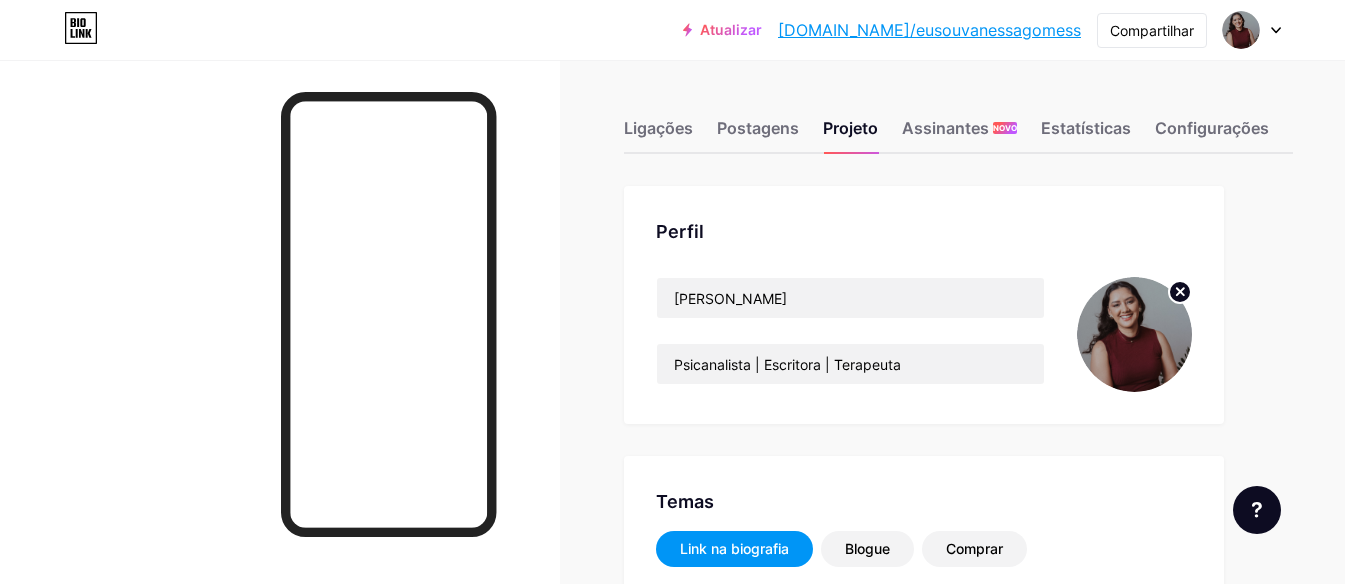 click on "Ligações
Postagens
Projeto
Assinantes
NOVO
Estatísticas
Configurações" at bounding box center (958, 119) 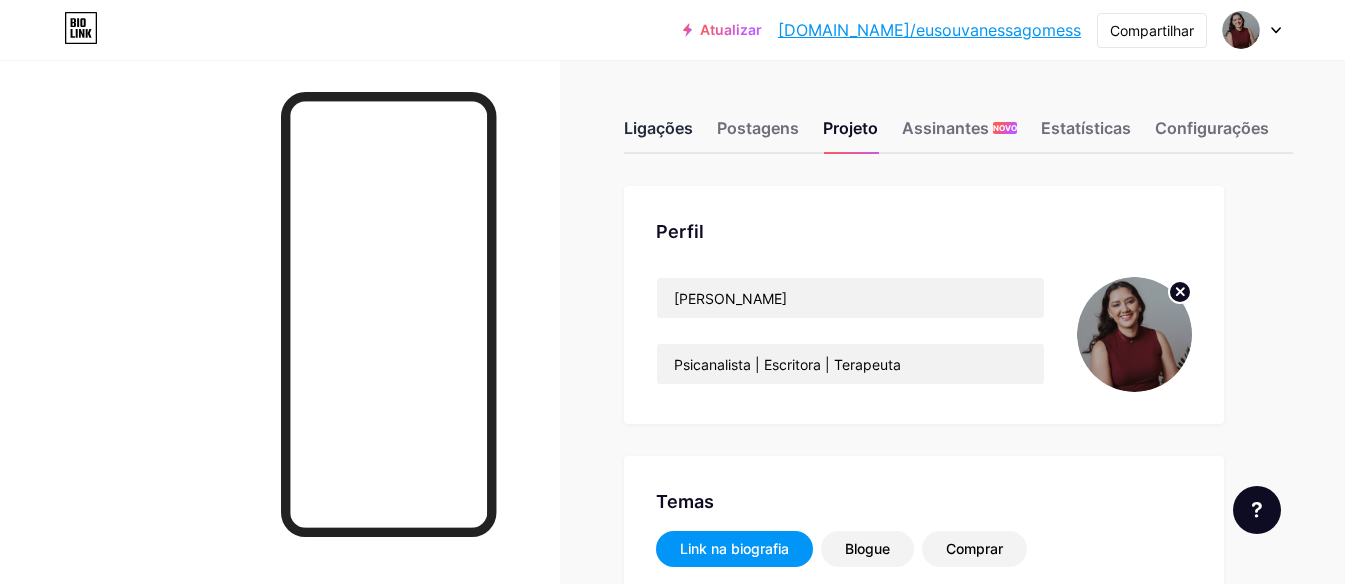 click on "Ligações" at bounding box center [658, 134] 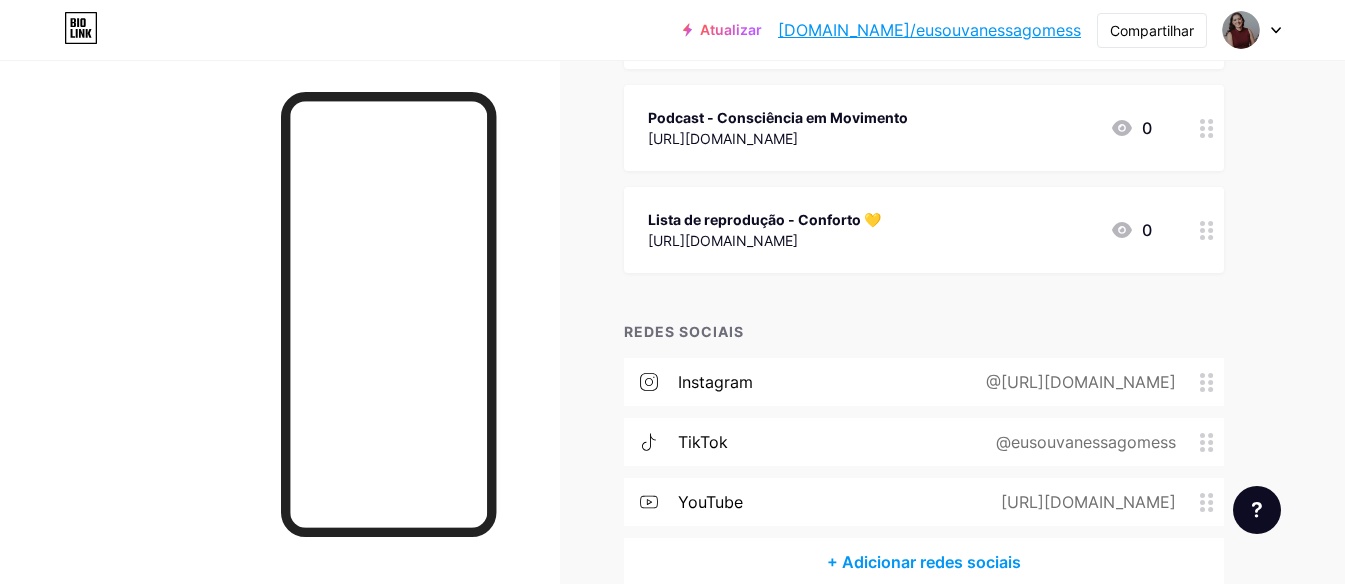 scroll, scrollTop: 500, scrollLeft: 0, axis: vertical 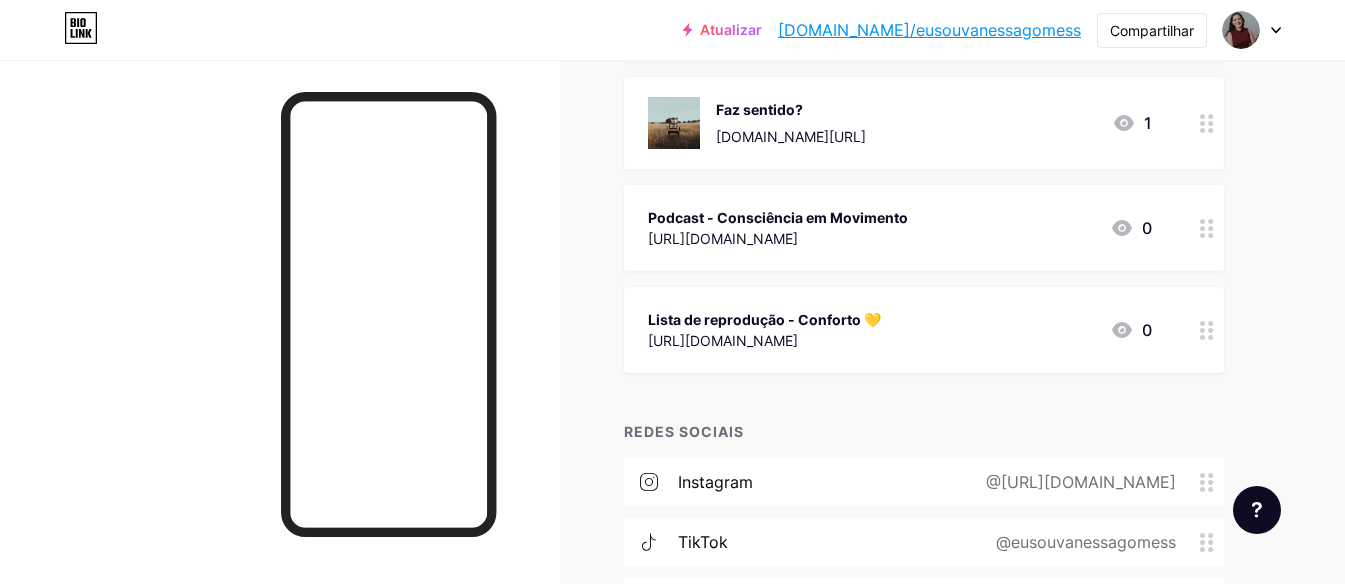 click on "Faz sentido?
[DOMAIN_NAME][URL]
1" at bounding box center [900, 123] 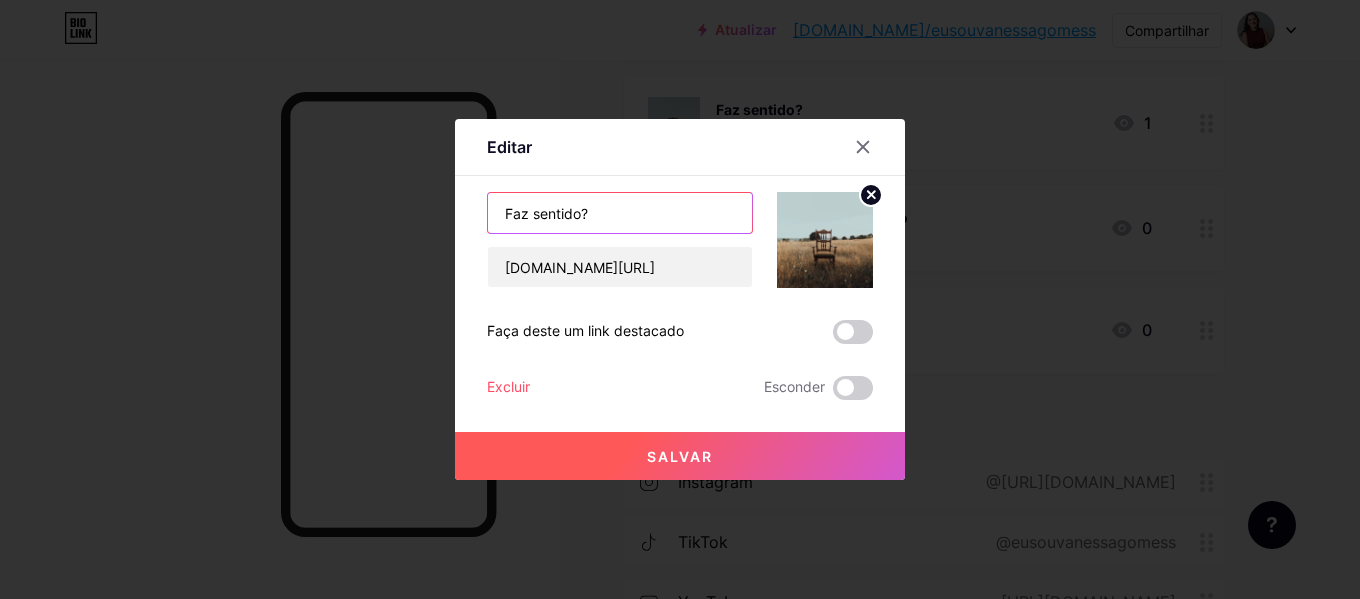 click on "Faz sentido?" at bounding box center [620, 213] 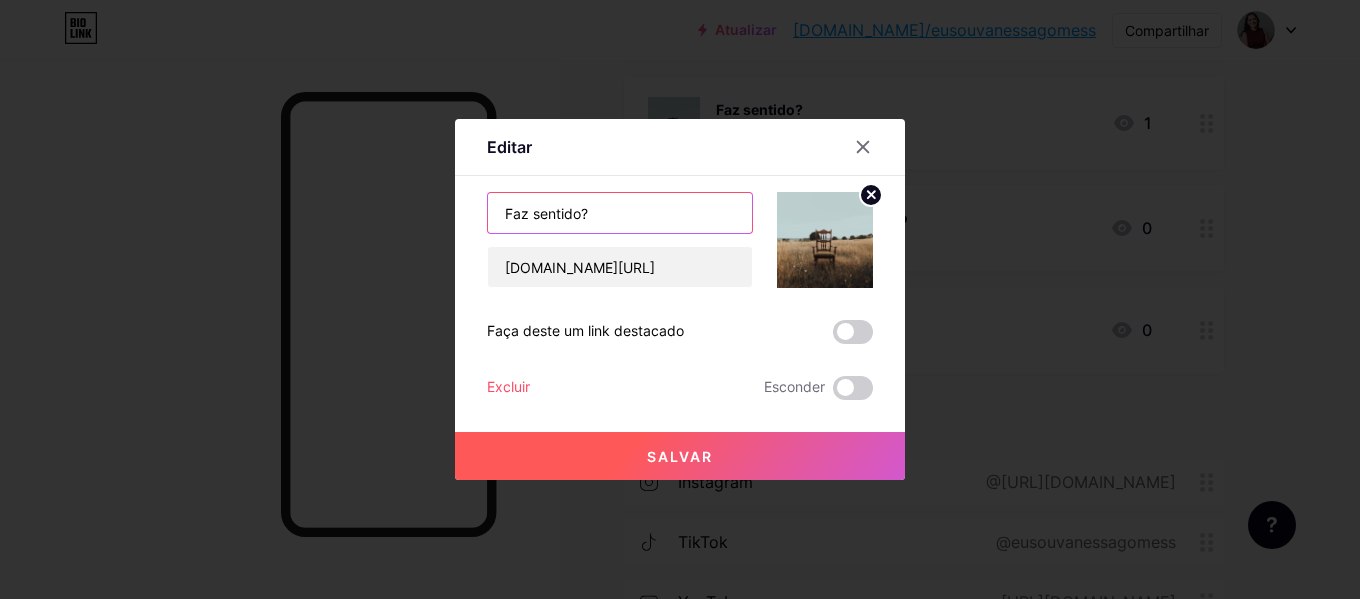 paste on "|" 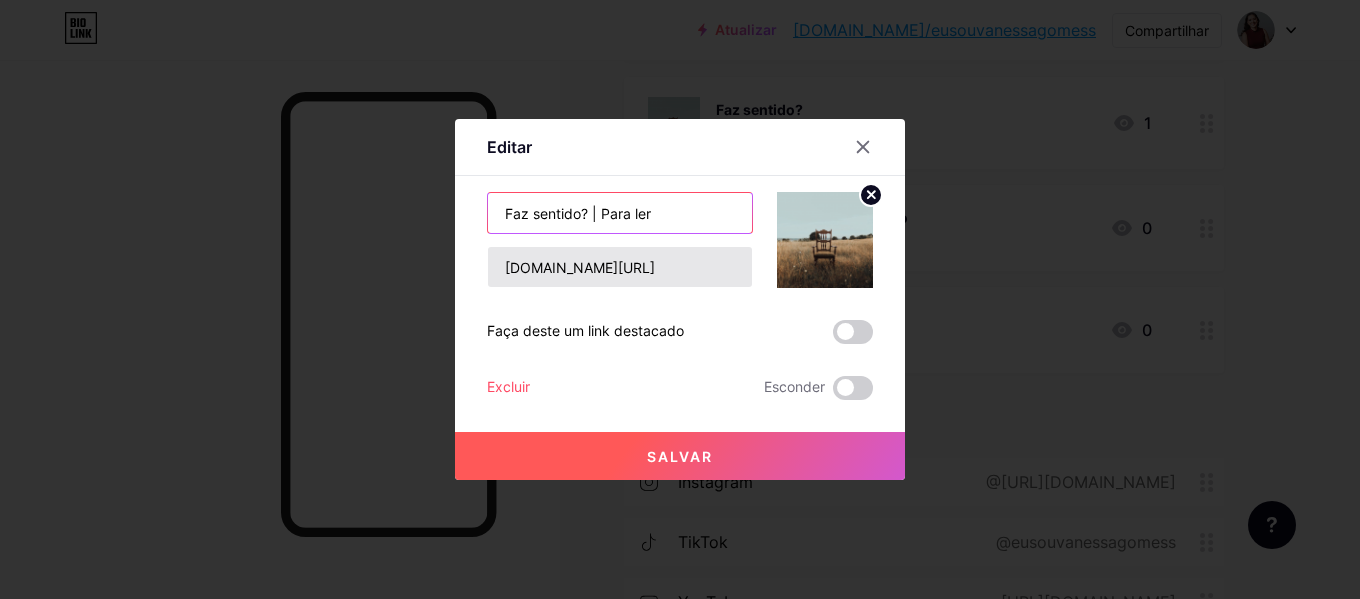 paste on "💭" 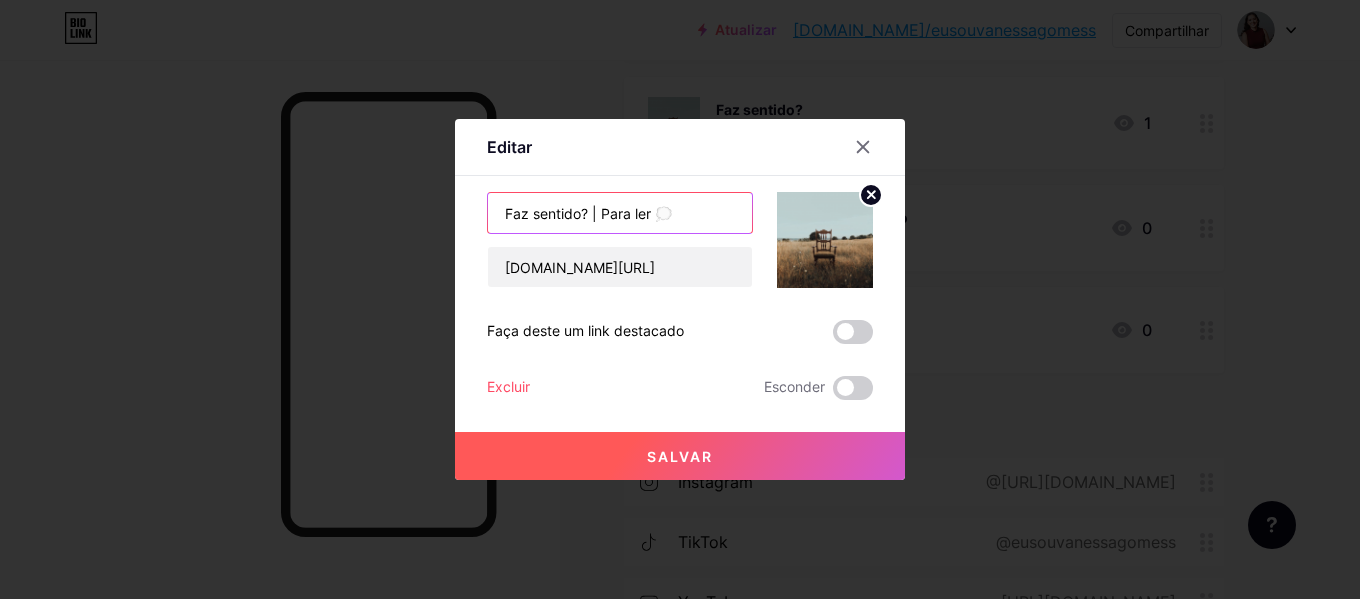 type on "Faz sentido? | Para ler 💭" 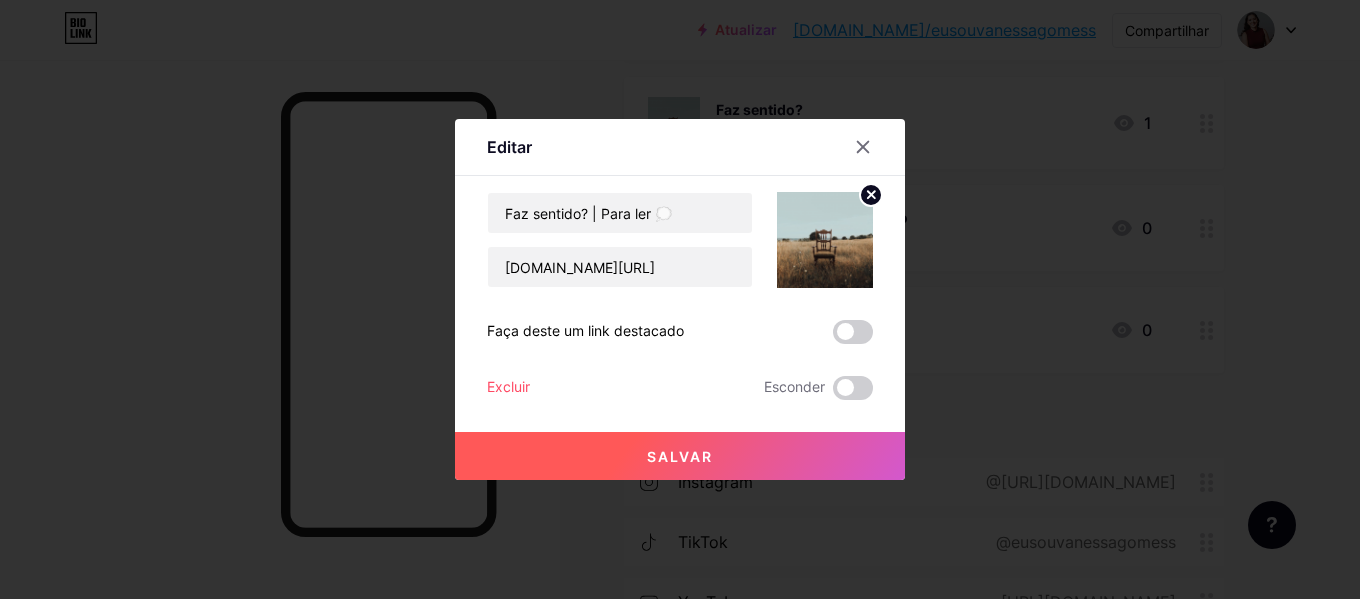 click on "Salvar" at bounding box center (680, 456) 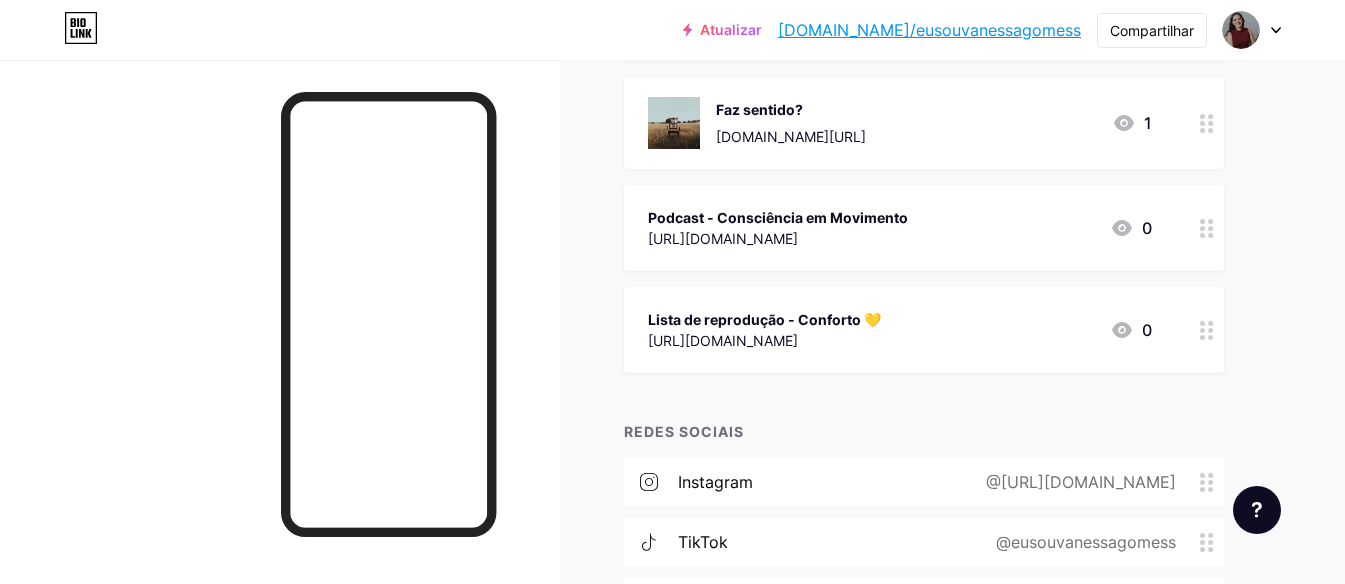 click on "Faz sentido?" at bounding box center [791, 109] 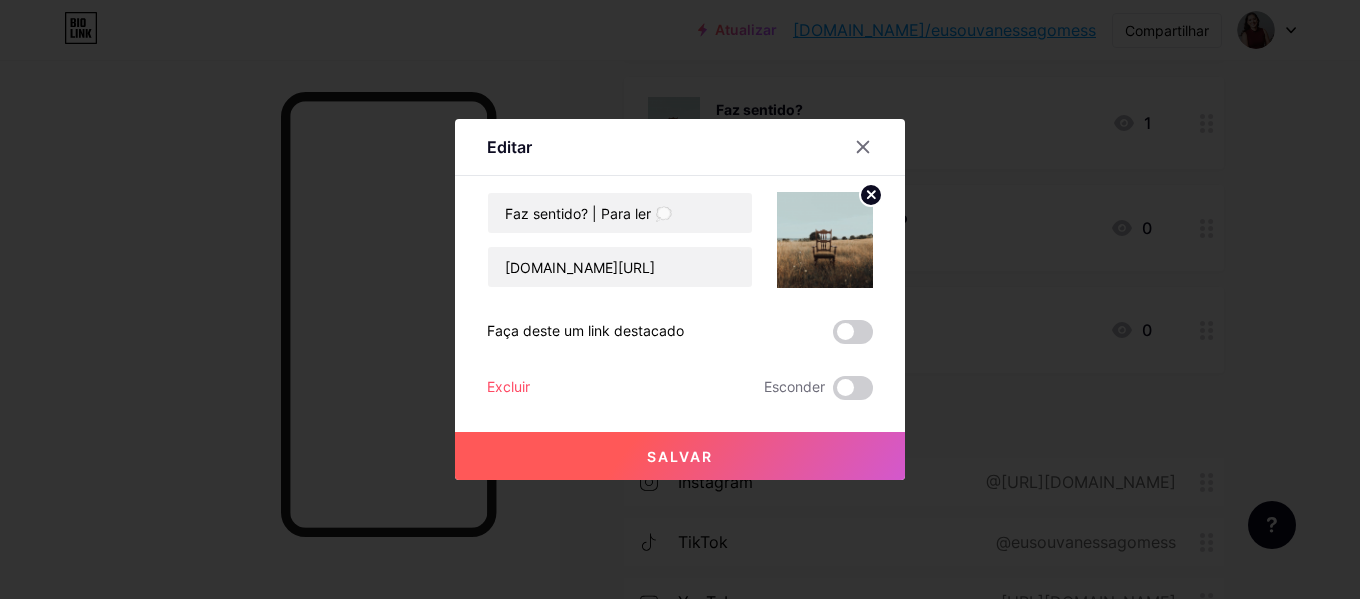 click 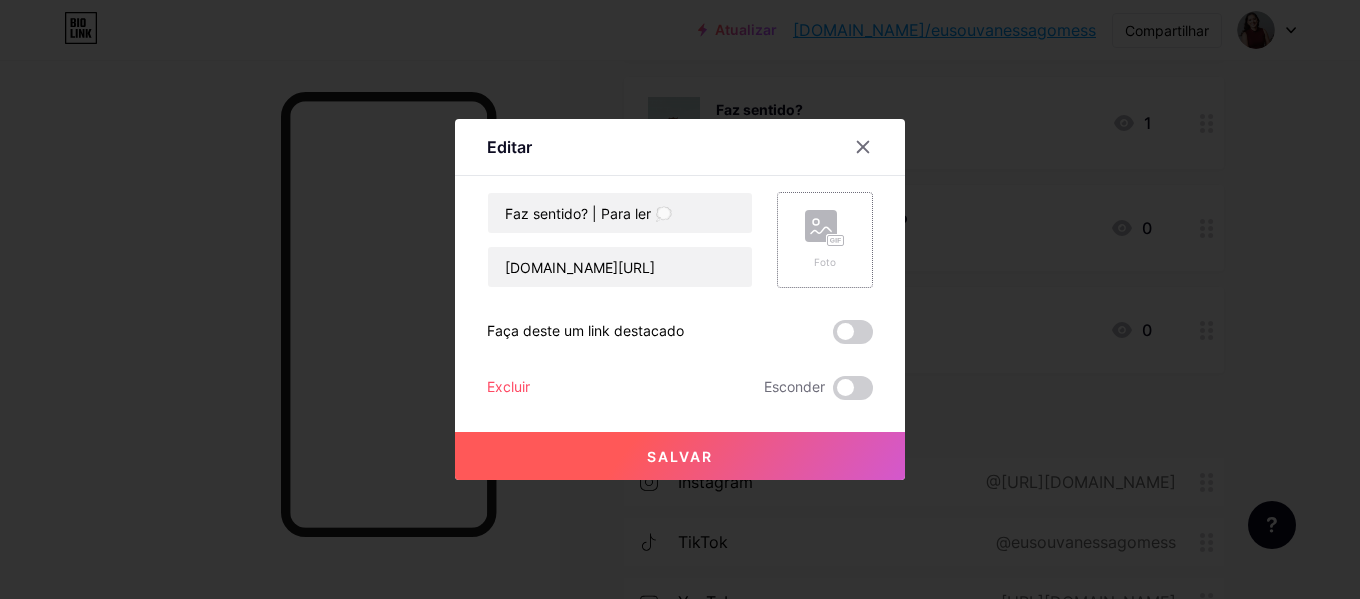 click on "Salvar" at bounding box center (680, 456) 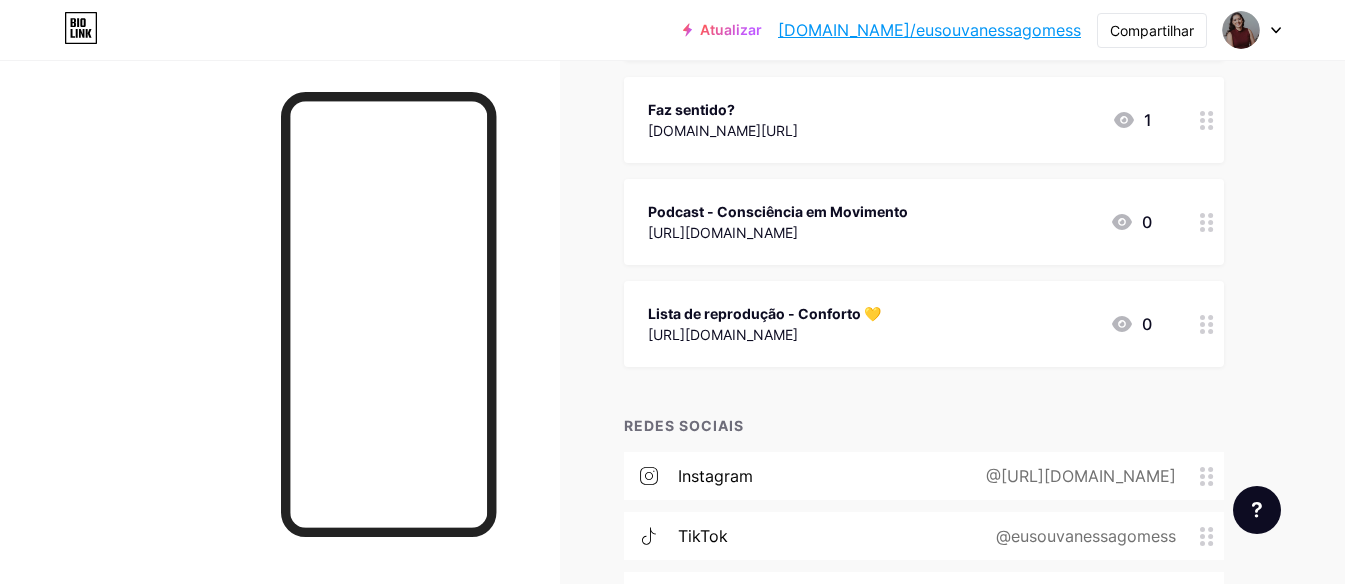 click on "[DOMAIN_NAME][URL]" at bounding box center [723, 130] 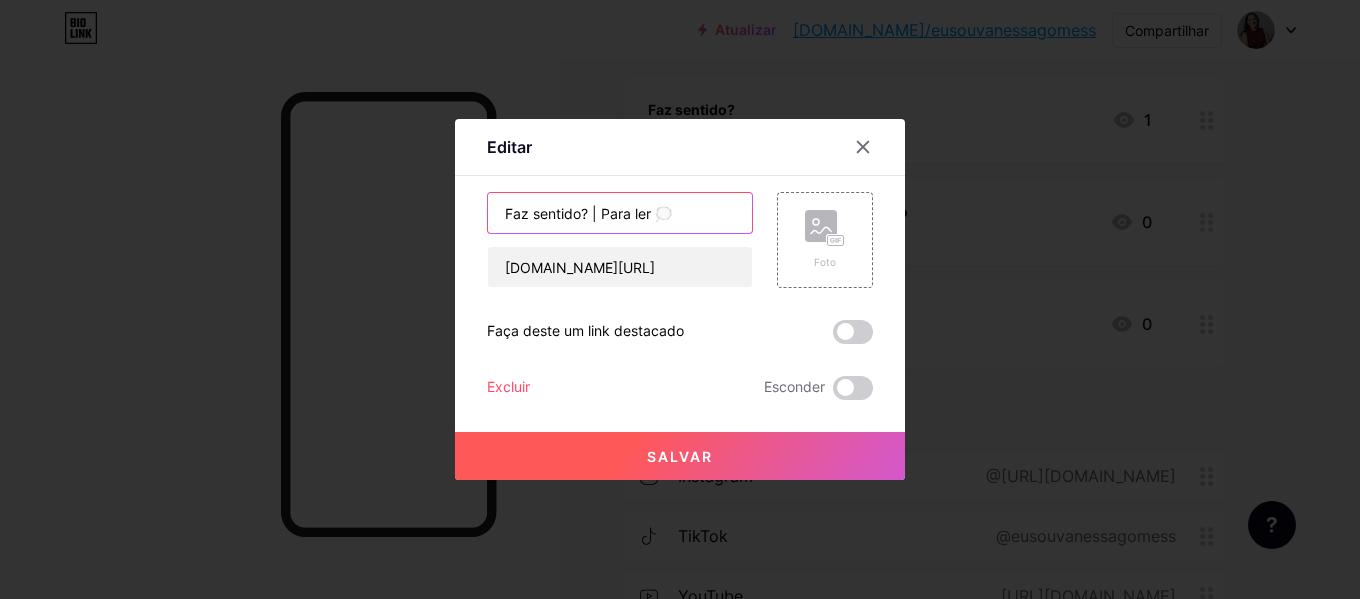 click on "Faz sentido? | Para ler 💭" at bounding box center [620, 213] 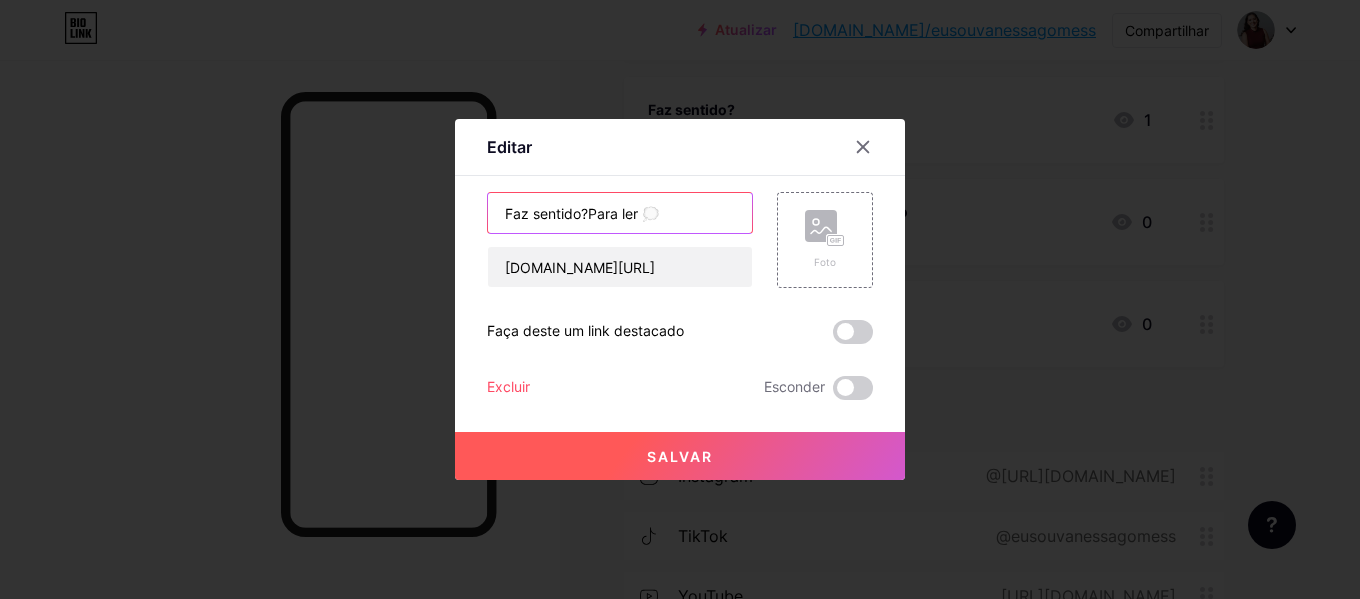 click on "Faz sentido?Para ler 💭" at bounding box center (620, 213) 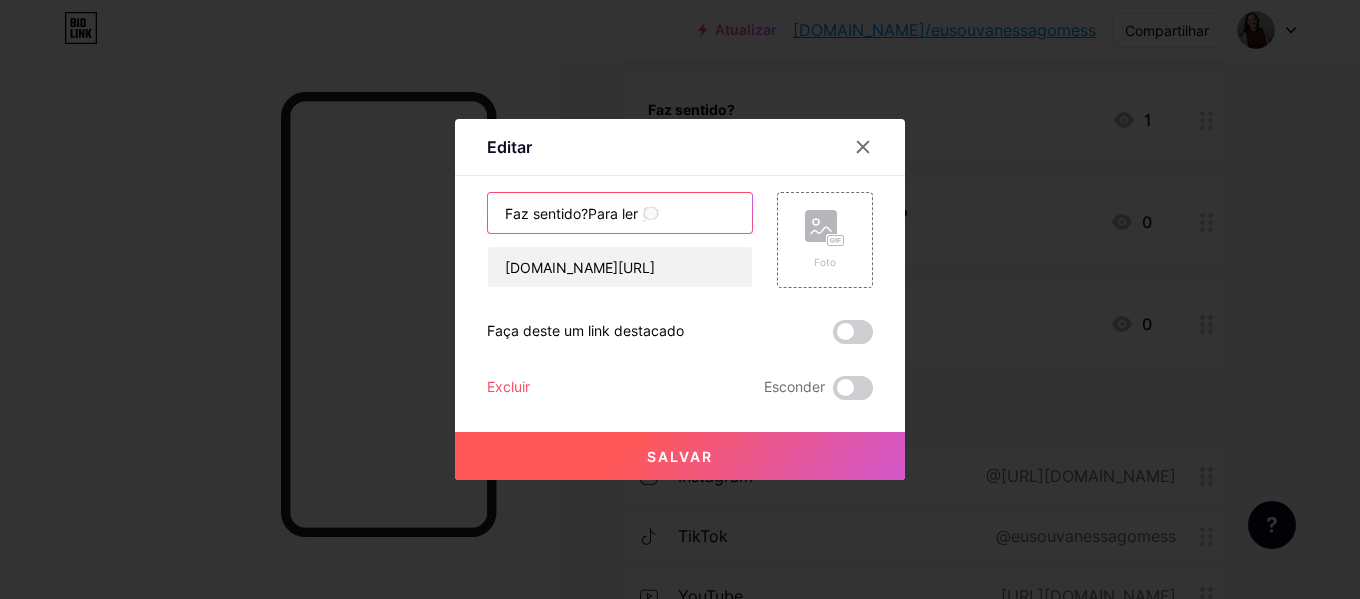 paste on "|" 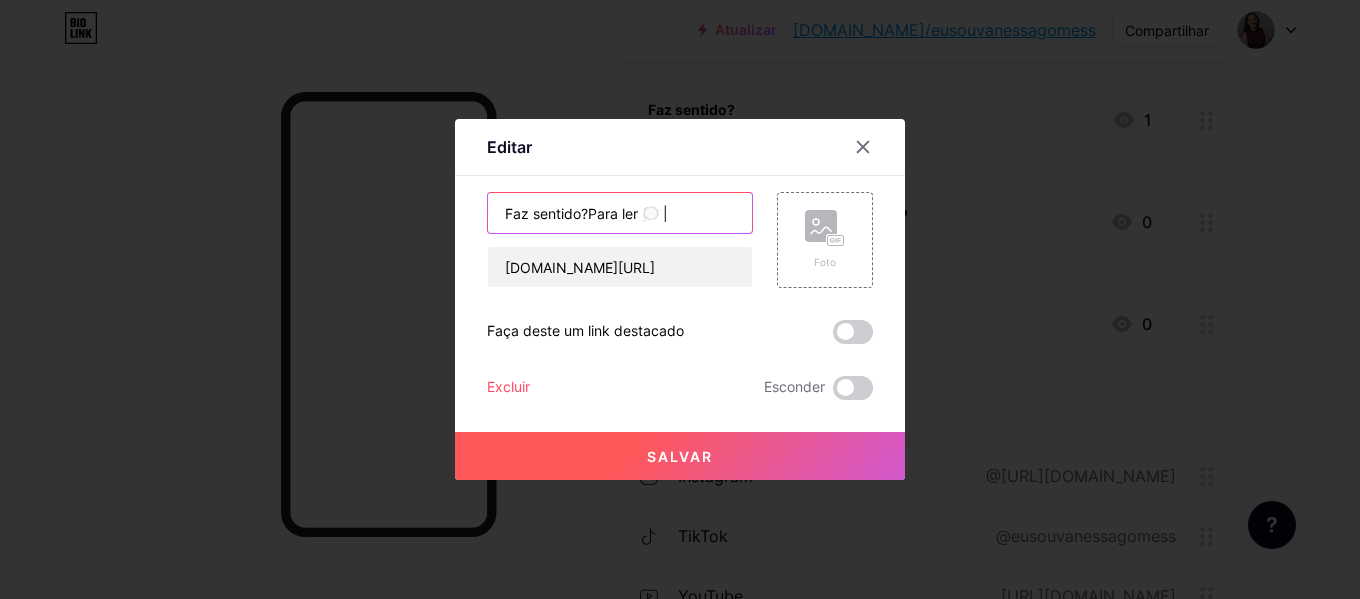 click on "Faz sentido?Para ler 💭 |" at bounding box center [620, 213] 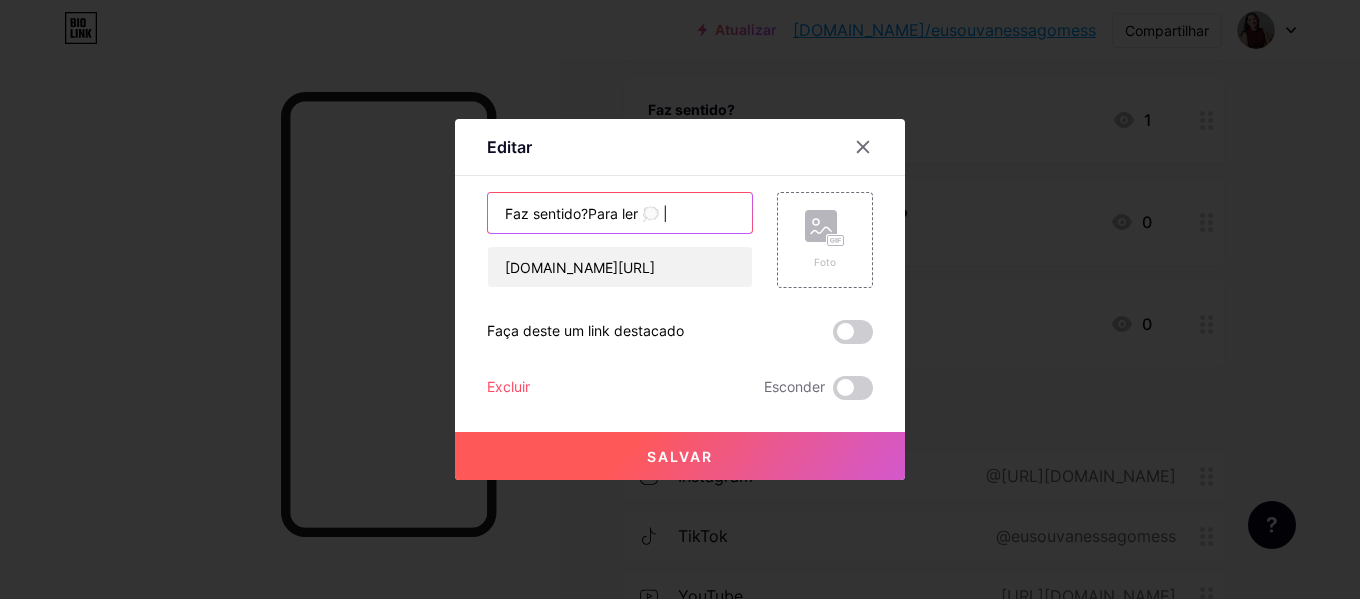 drag, startPoint x: 497, startPoint y: 216, endPoint x: 581, endPoint y: 214, distance: 84.0238 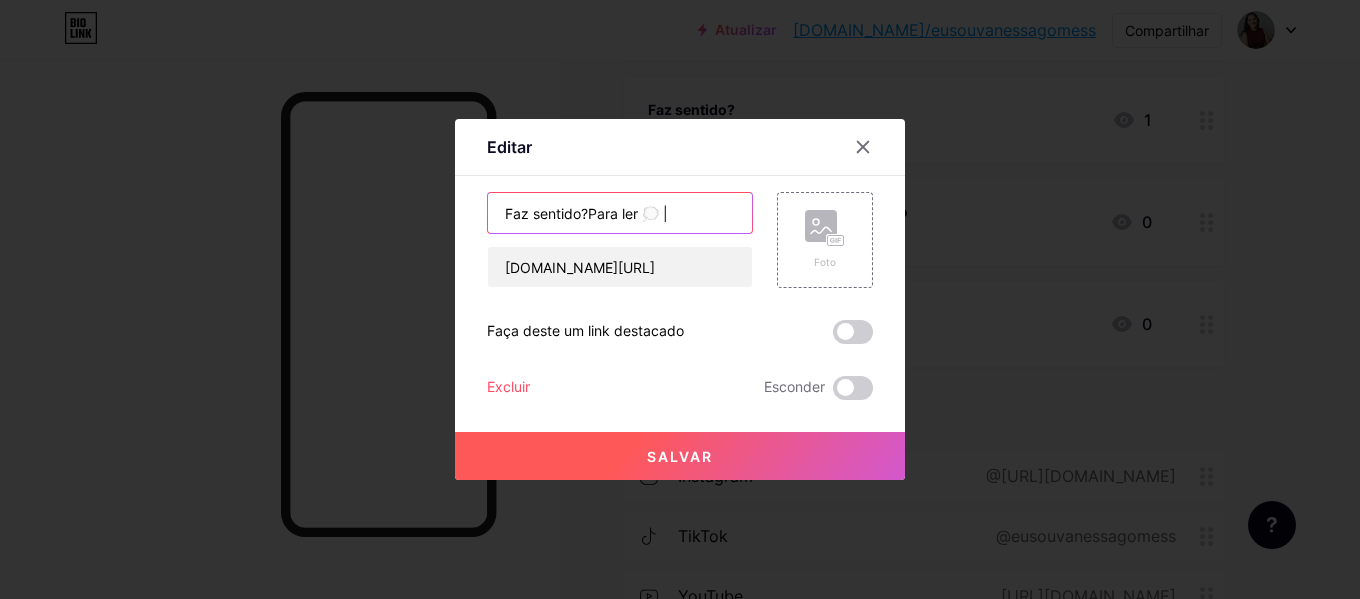 click on "Faz sentido?Para ler 💭 |" at bounding box center [620, 213] 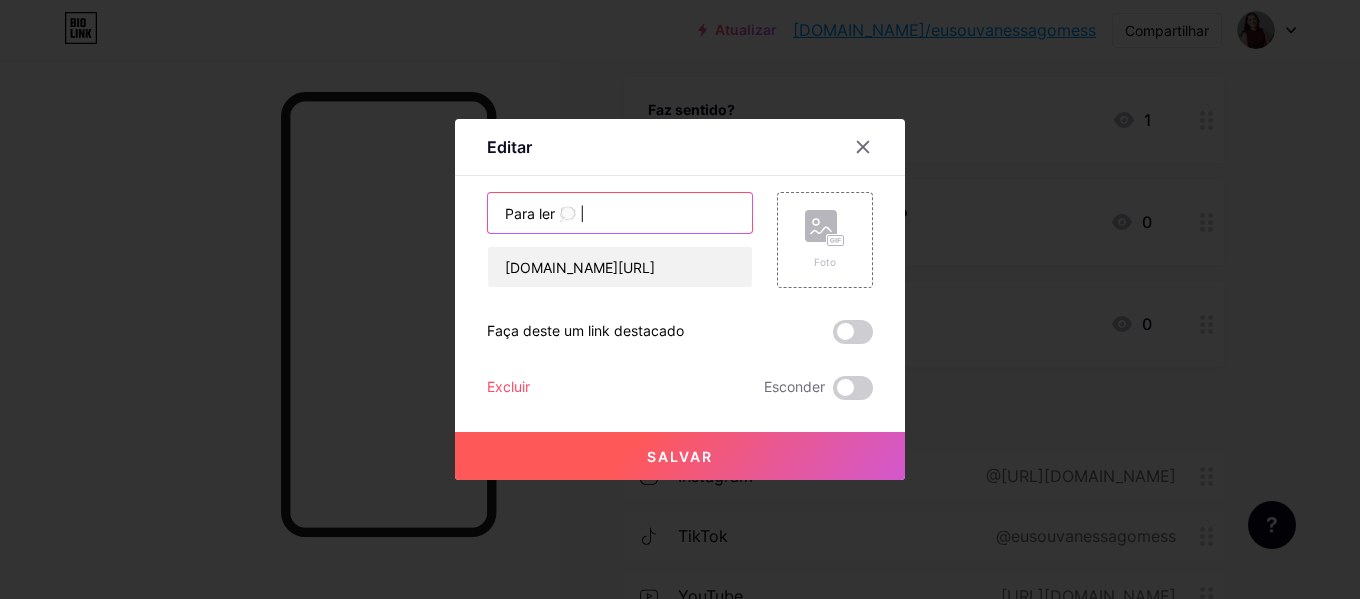 click on "Para ler 💭 |" at bounding box center [620, 213] 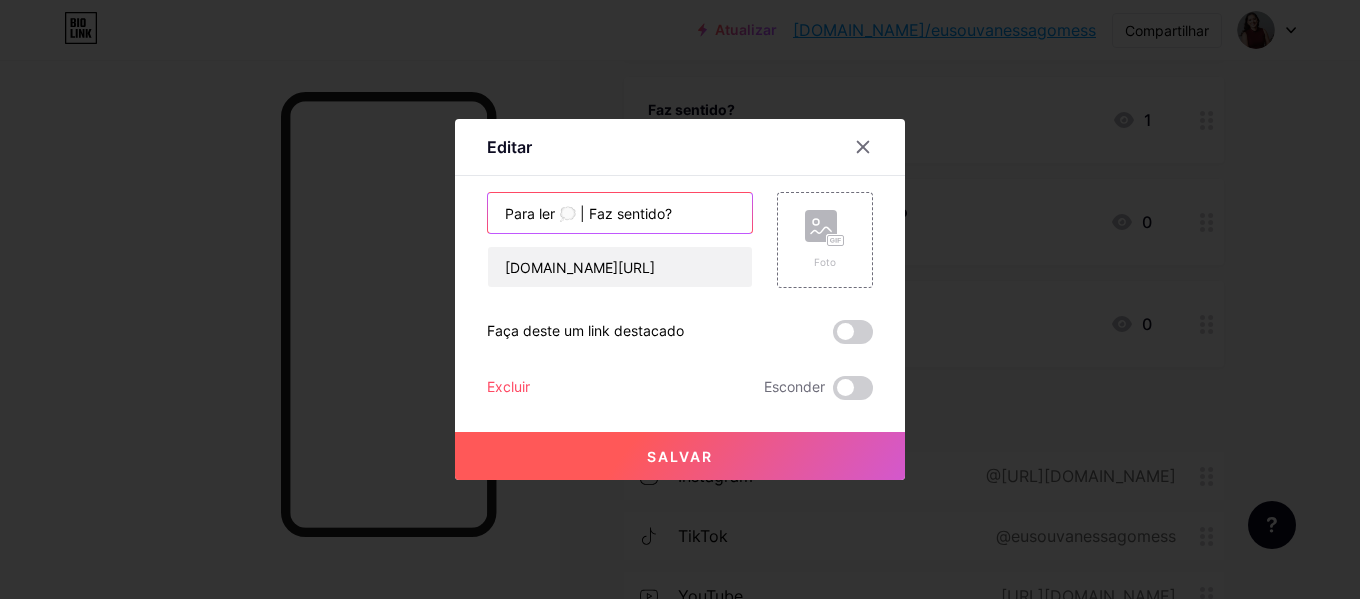click on "Para ler 💭 | Faz sentido?" at bounding box center (620, 213) 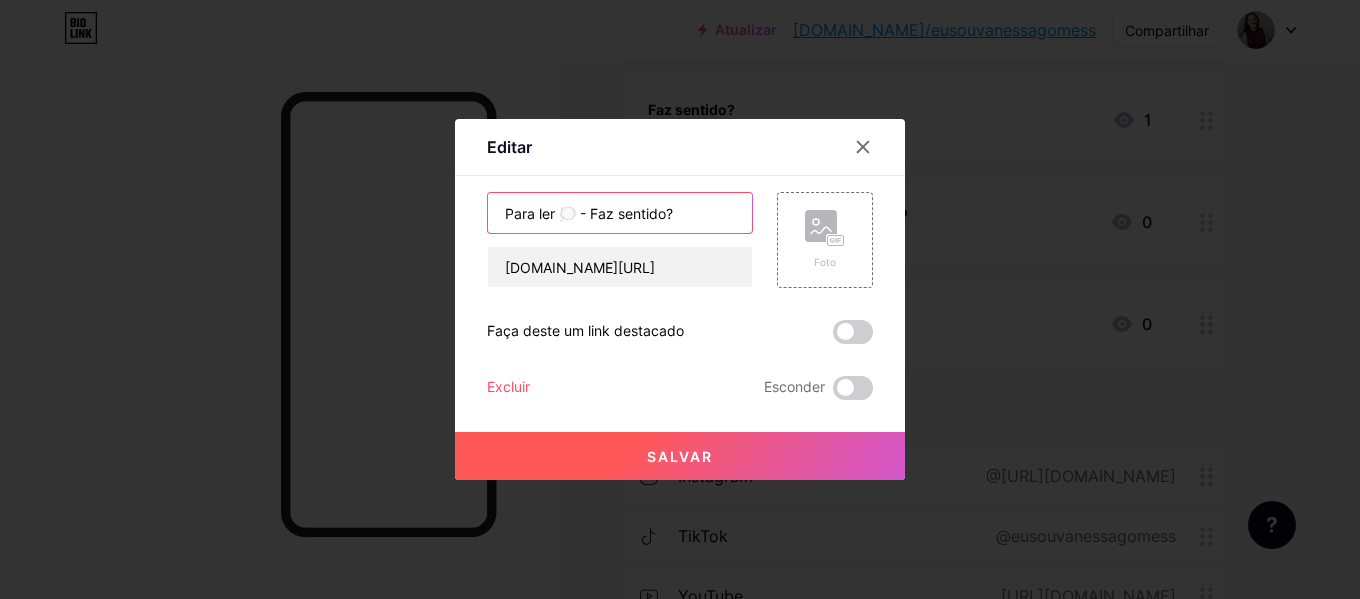 type on "Para ler 💭 - Faz sentido?" 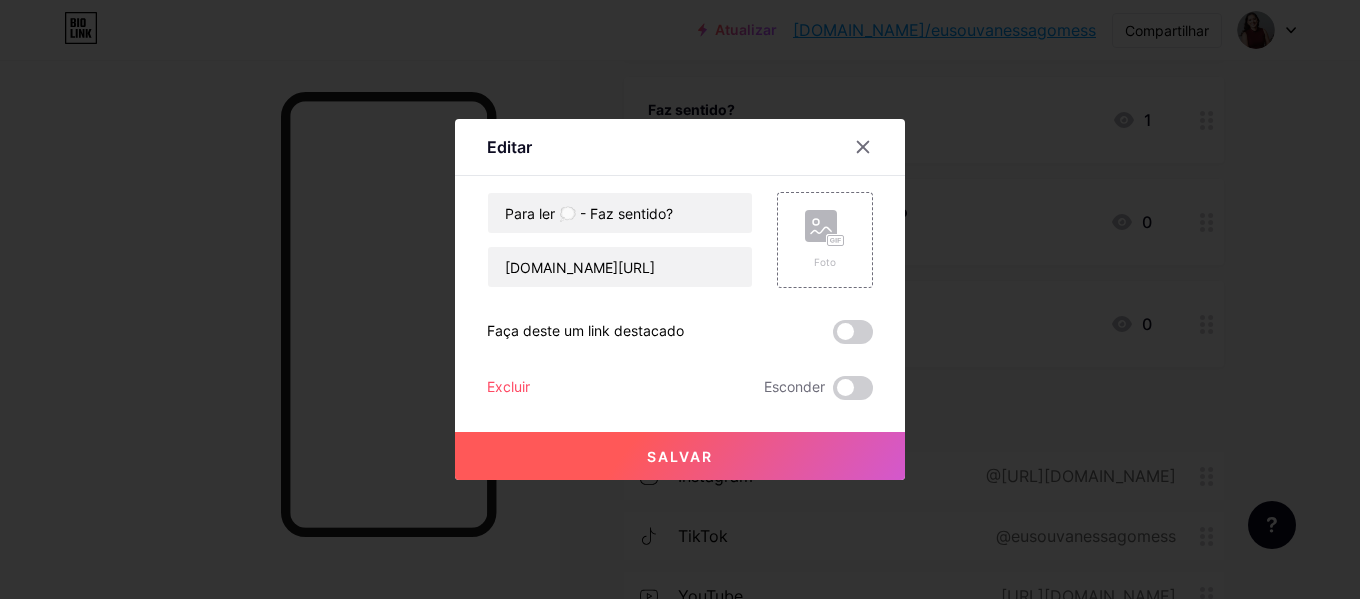 click on "Salvar" at bounding box center (680, 456) 